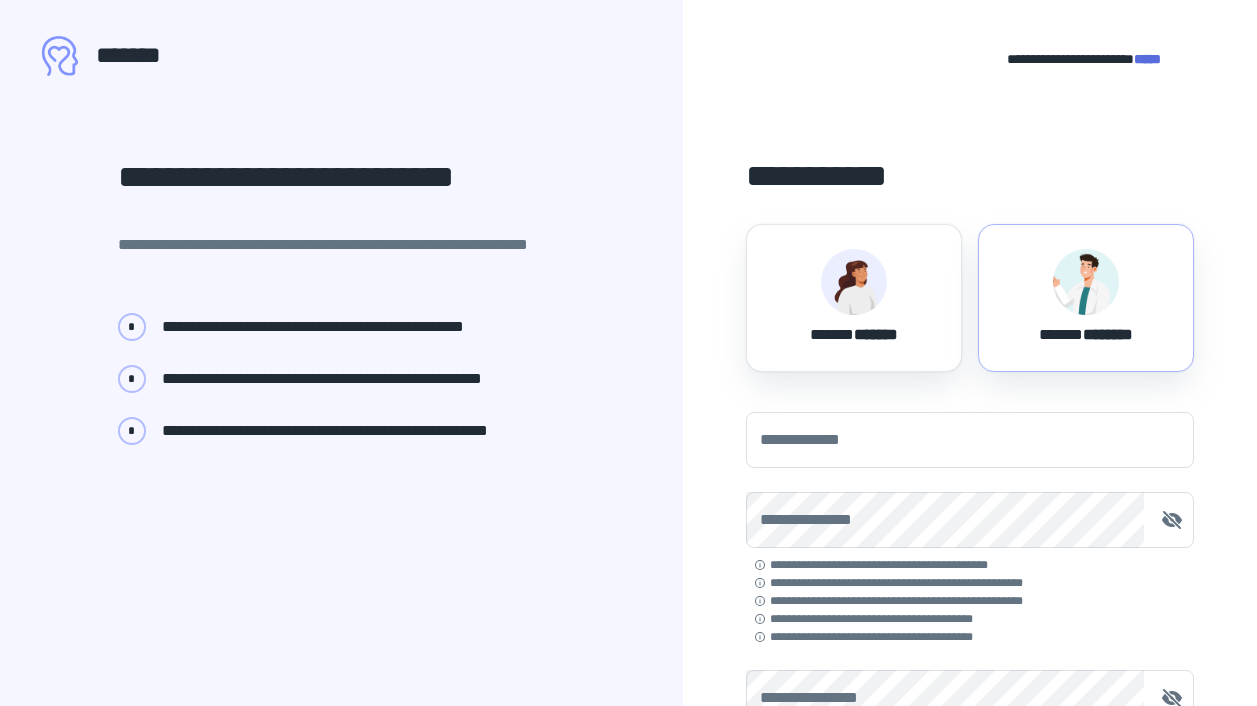 scroll, scrollTop: 0, scrollLeft: 0, axis: both 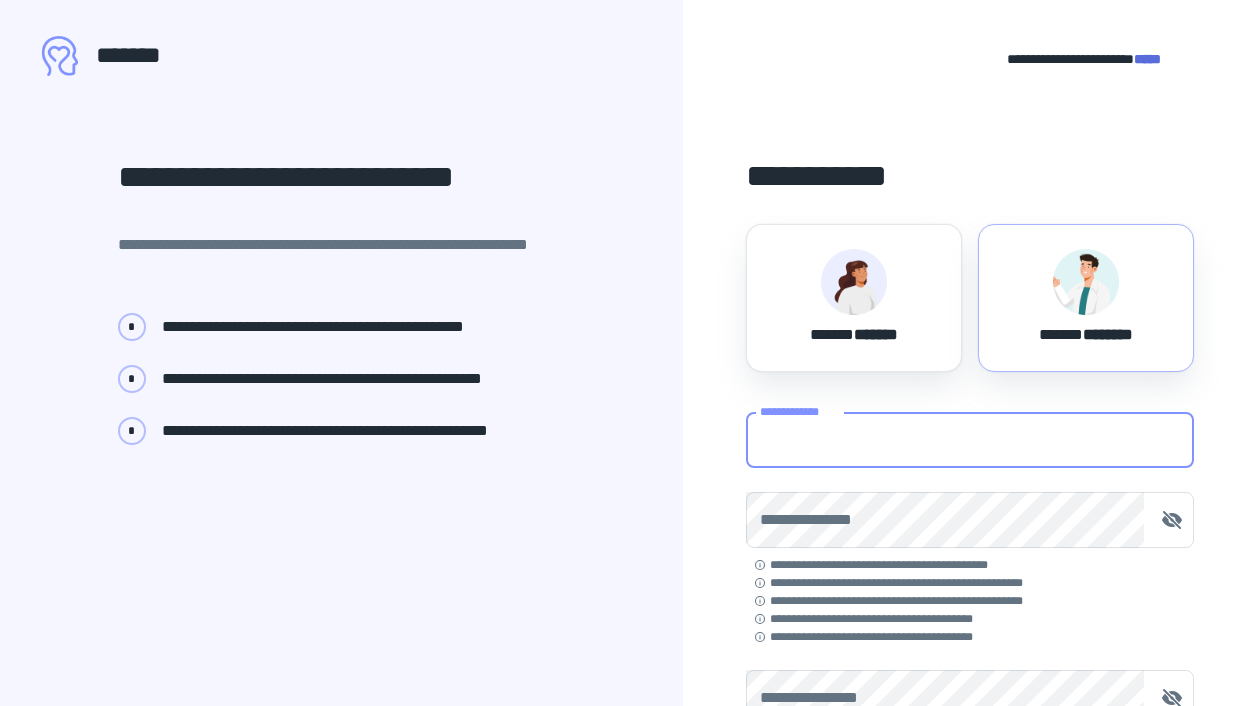 click on "**********" at bounding box center (970, 440) 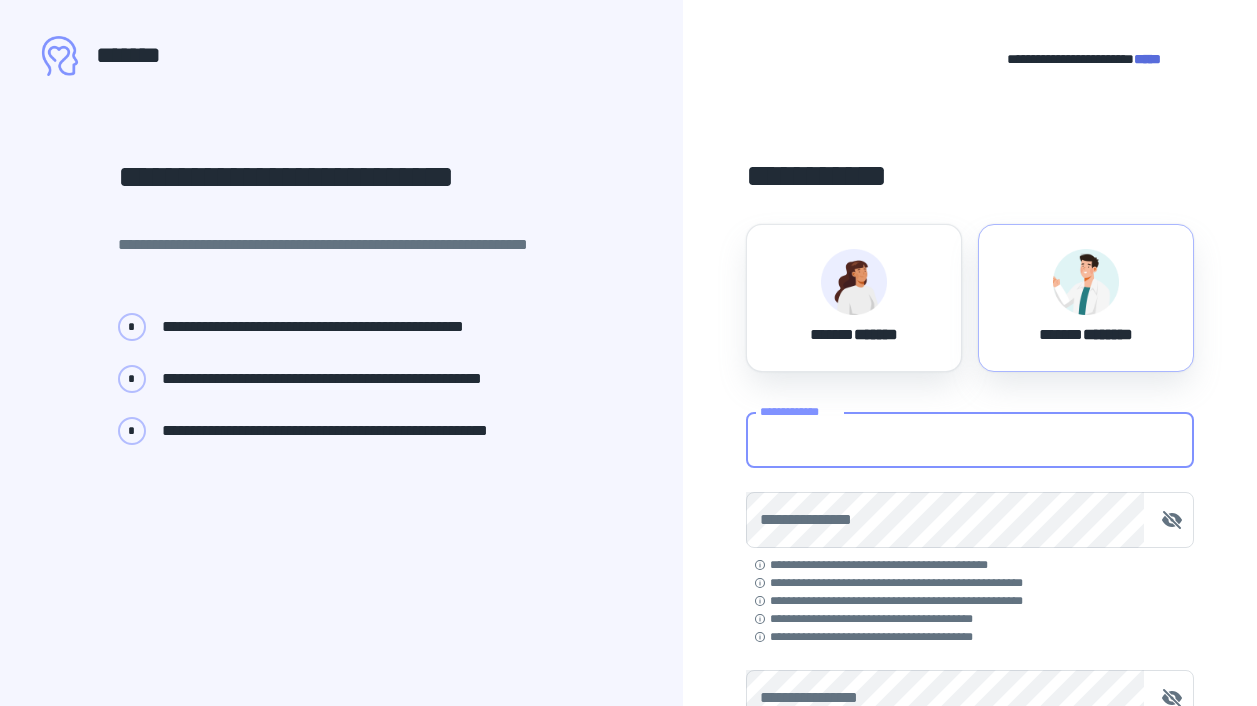 type on "**********" 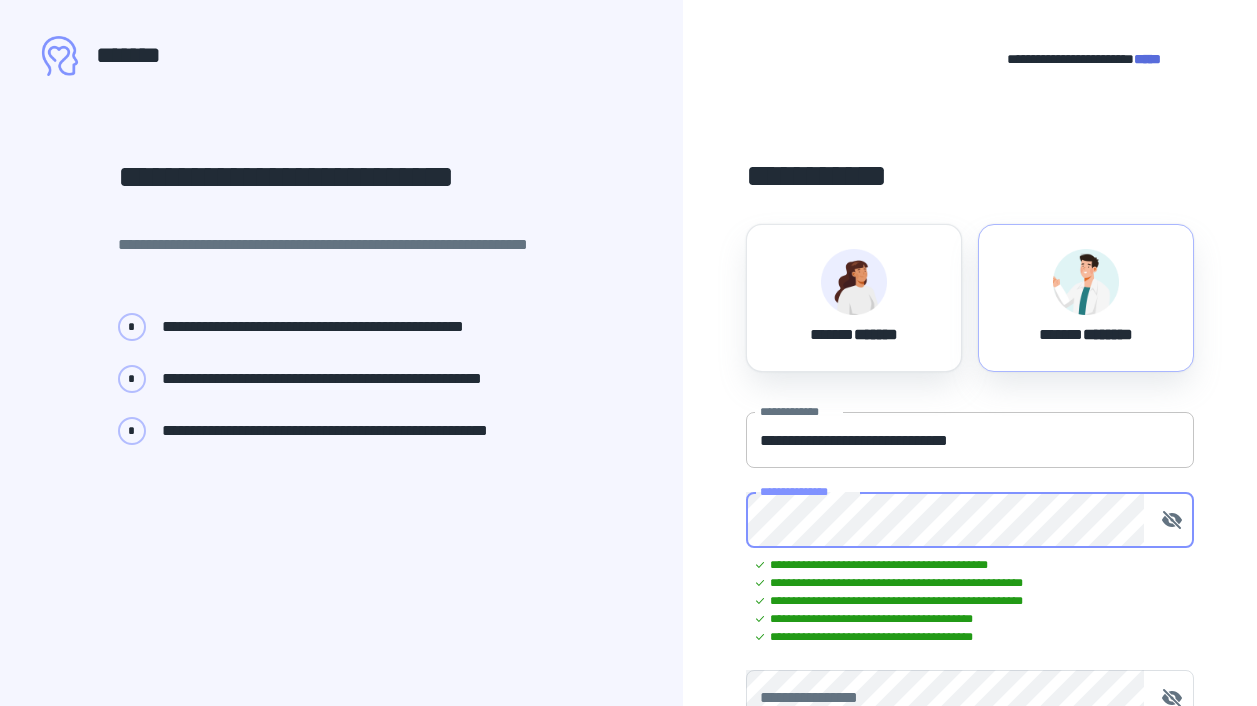 type 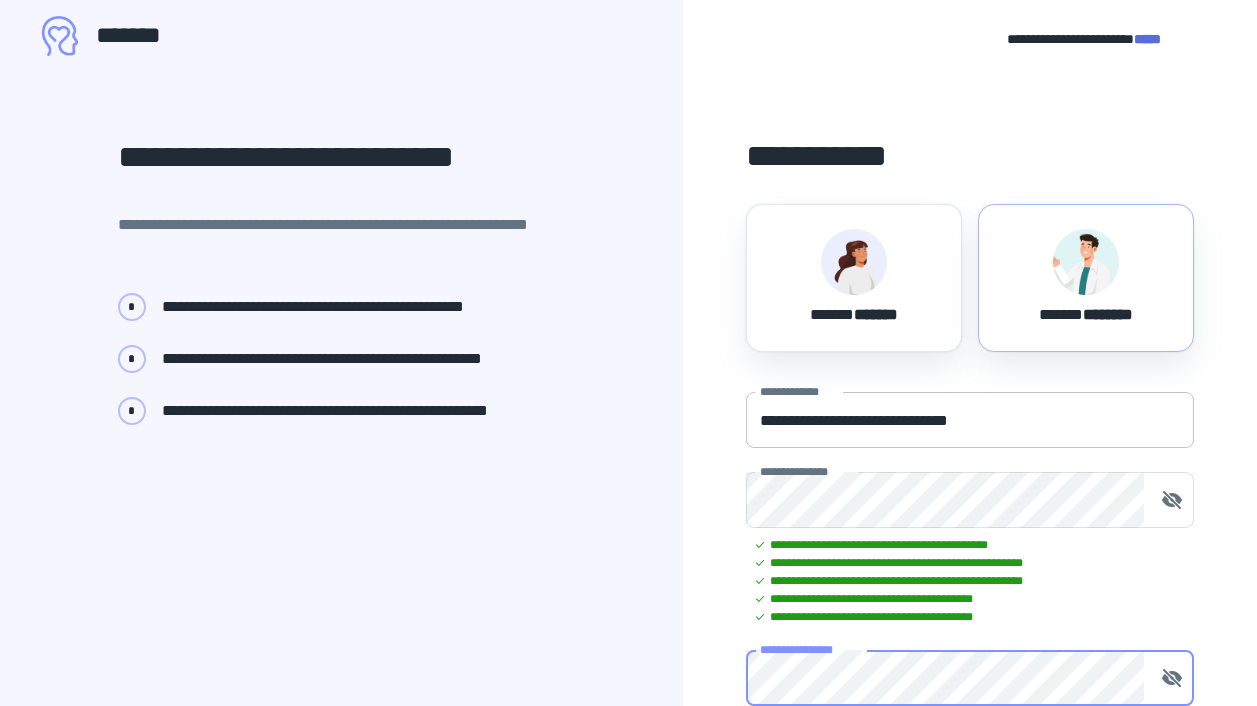 scroll, scrollTop: 310, scrollLeft: 0, axis: vertical 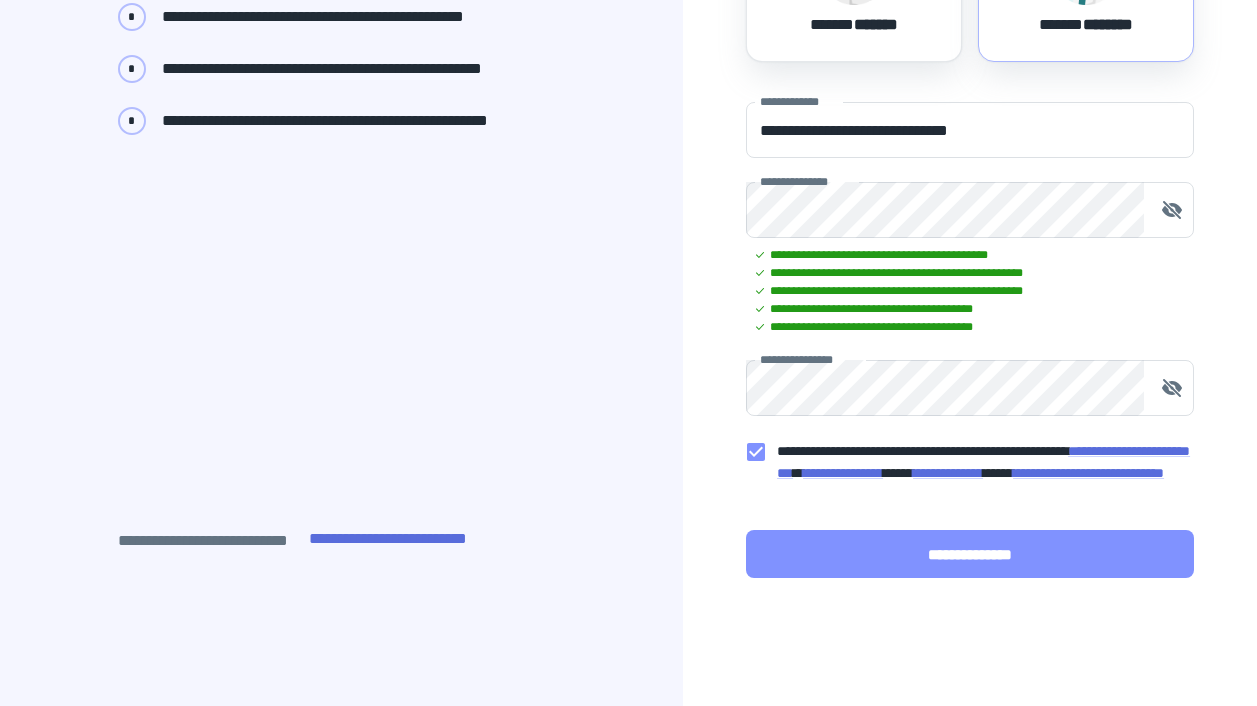 click on "**********" at bounding box center (970, 554) 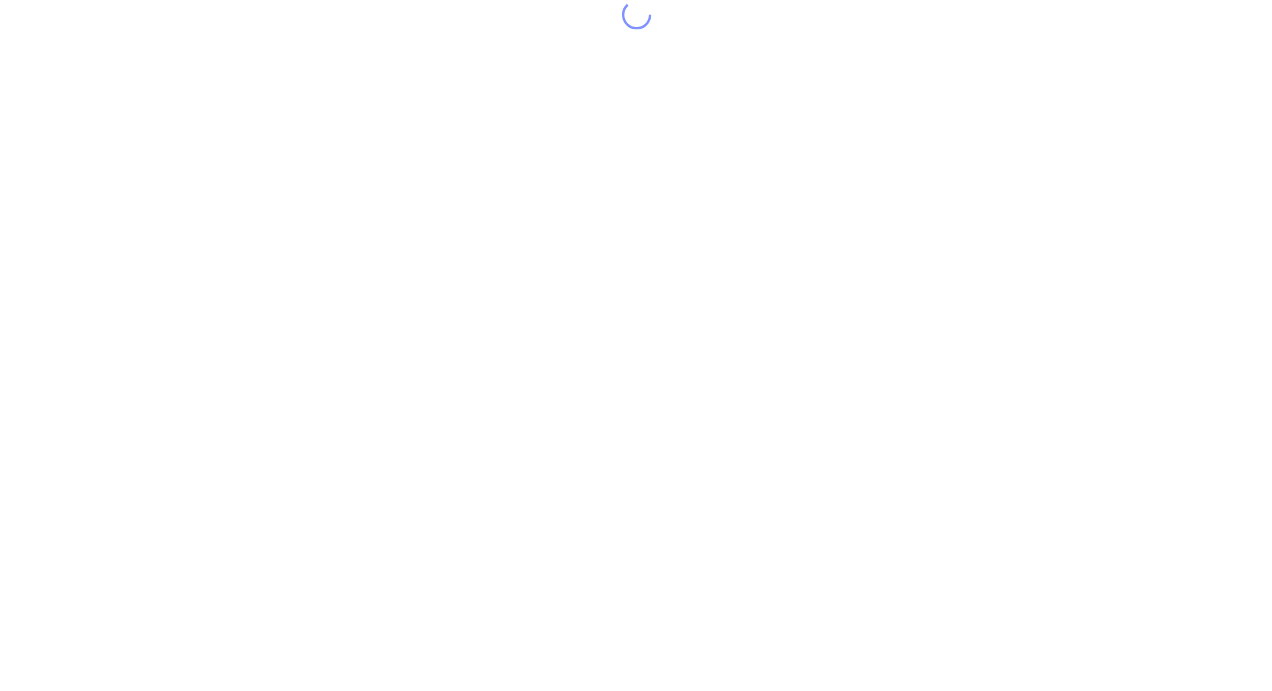 scroll, scrollTop: 0, scrollLeft: 0, axis: both 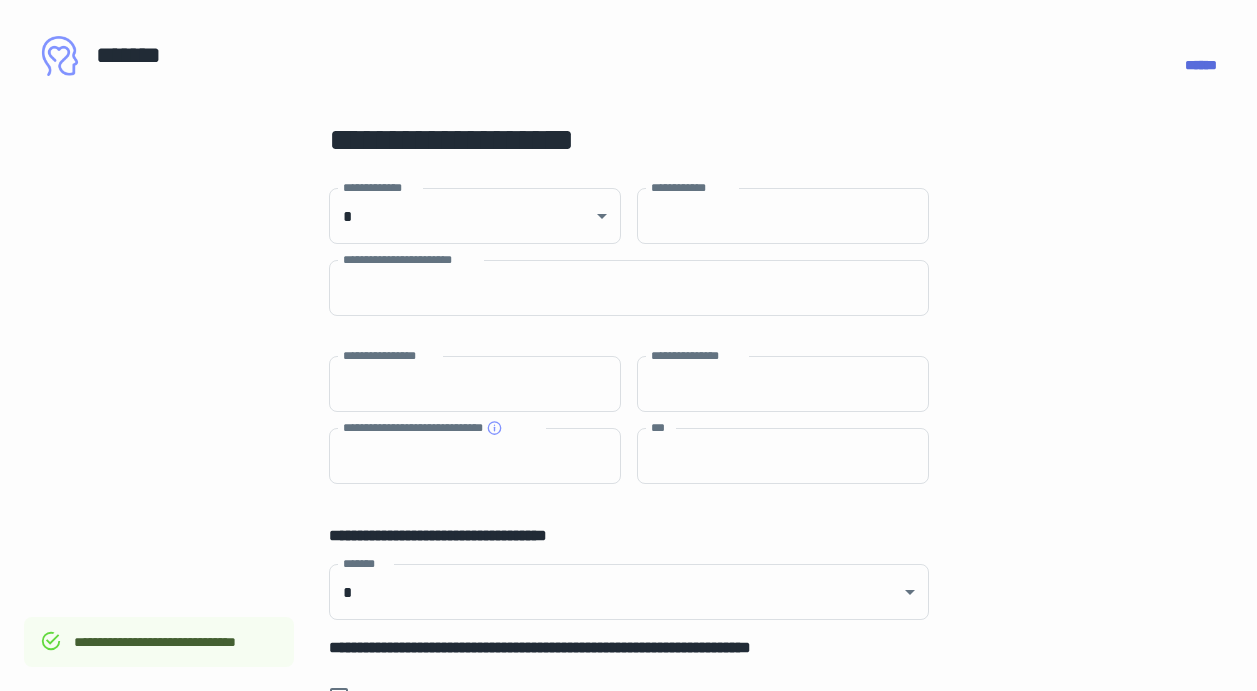click on "**********" at bounding box center [628, 345] 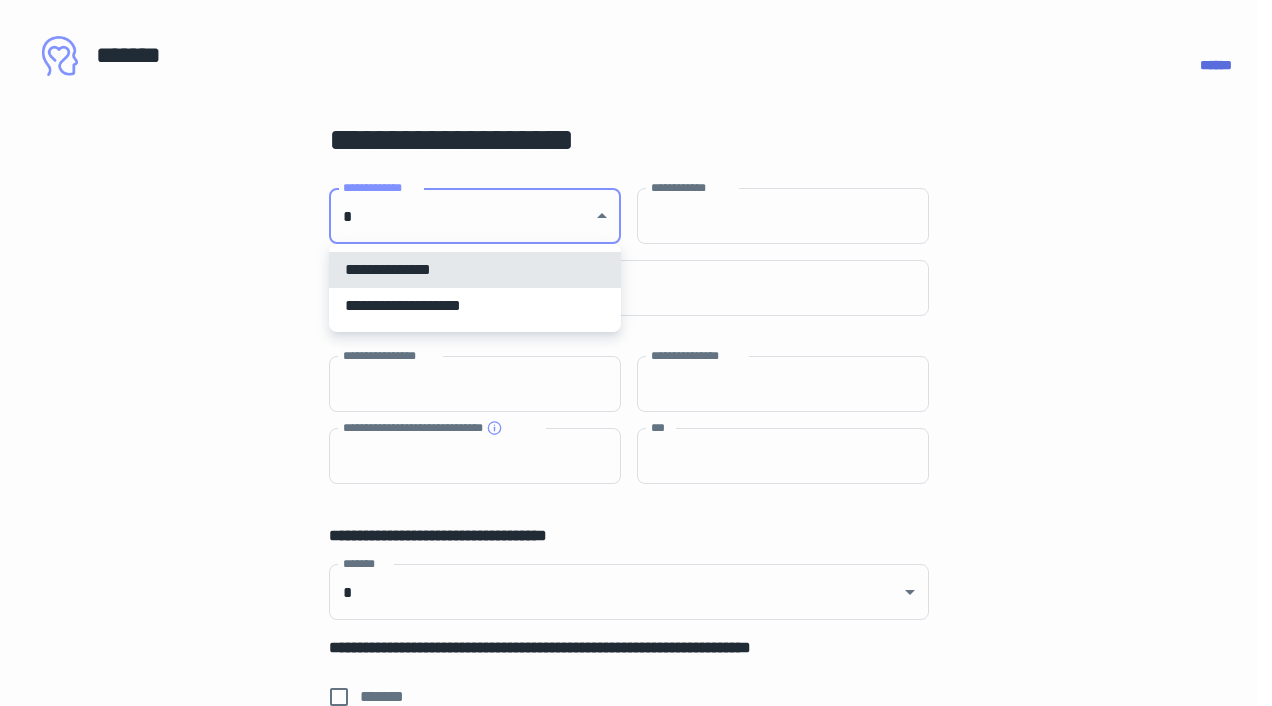 click on "**********" at bounding box center [475, 306] 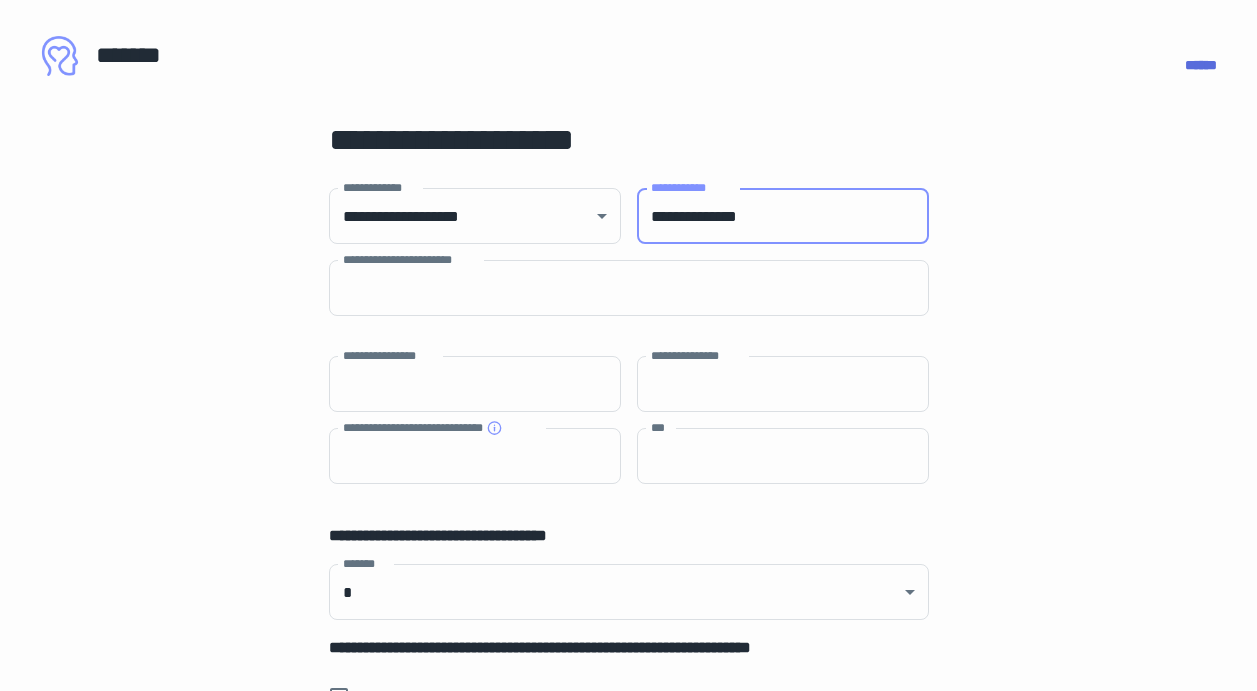 click on "**********" at bounding box center (783, 216) 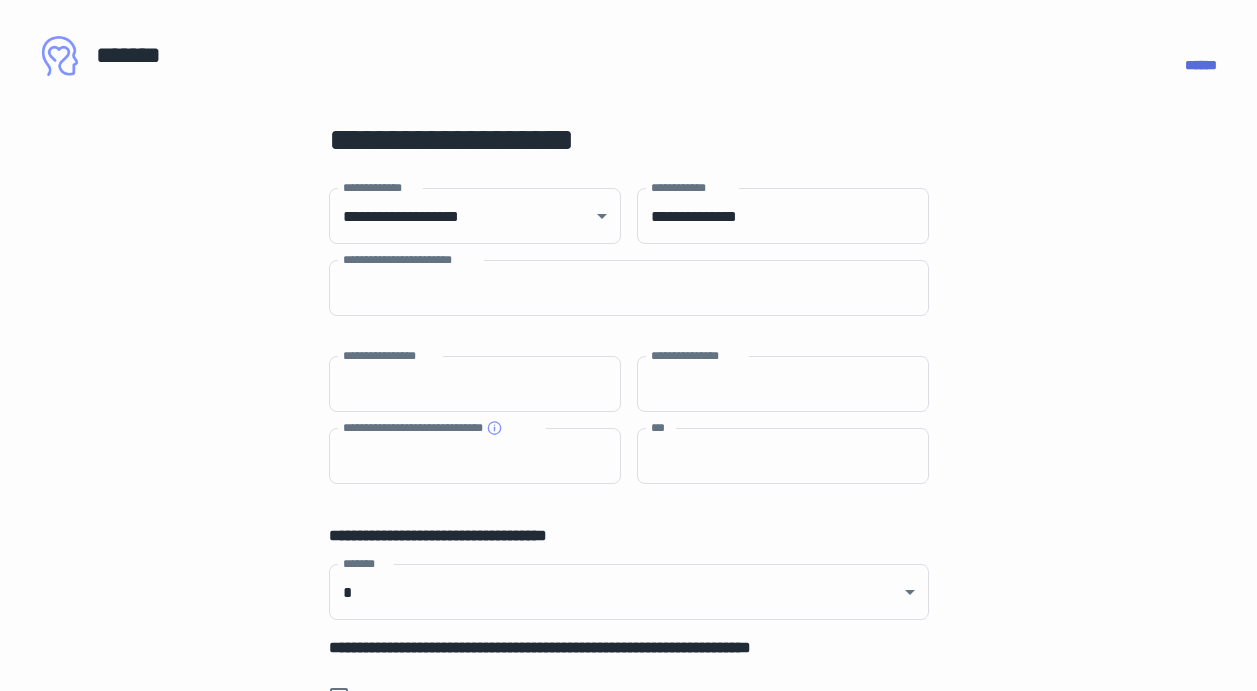 click on "**********" at bounding box center (411, 259) 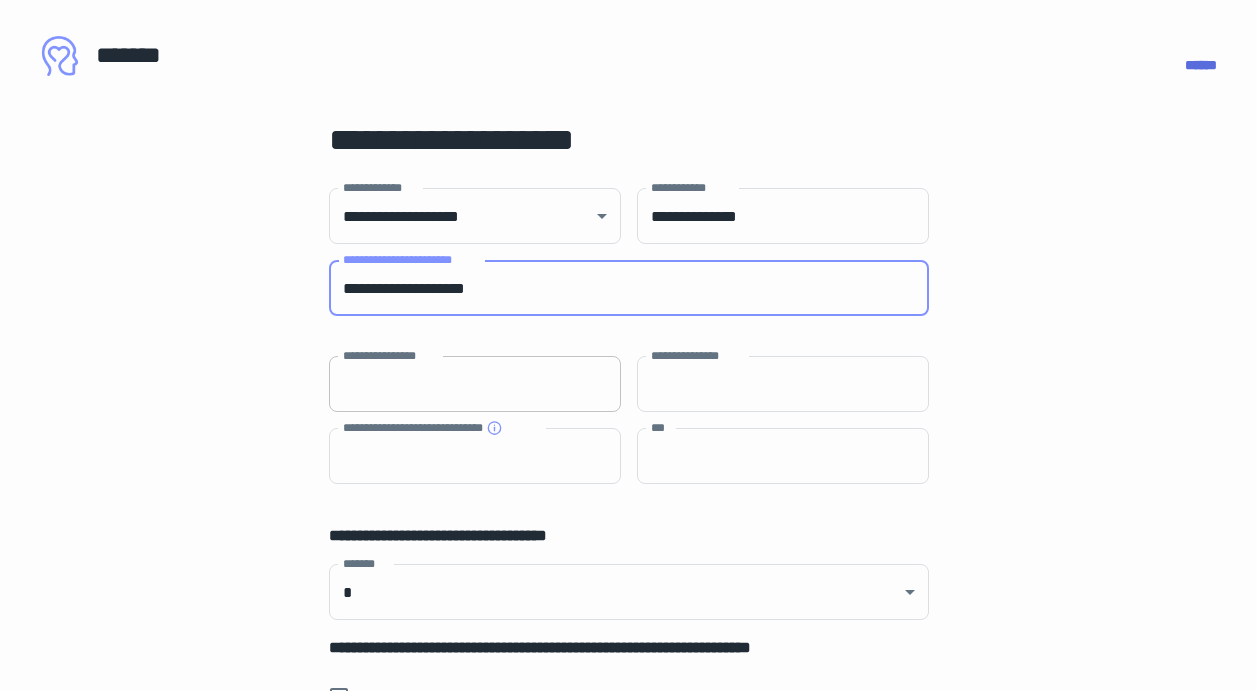 type on "**********" 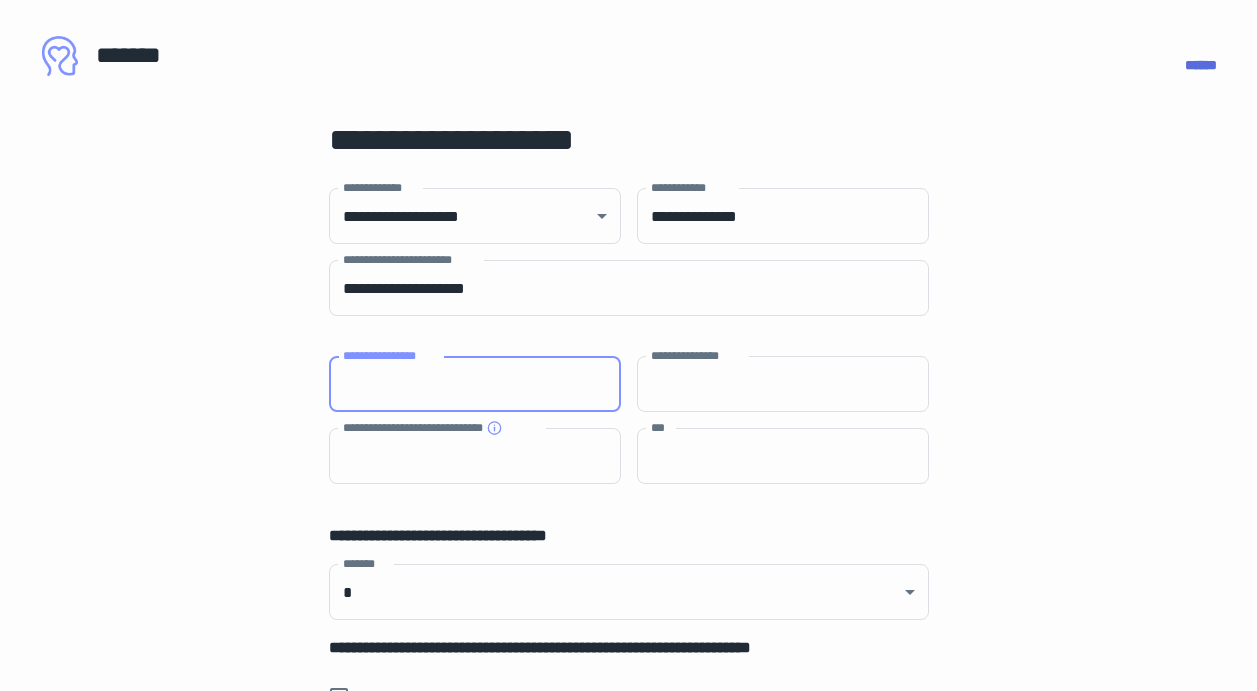 click on "**********" at bounding box center [475, 384] 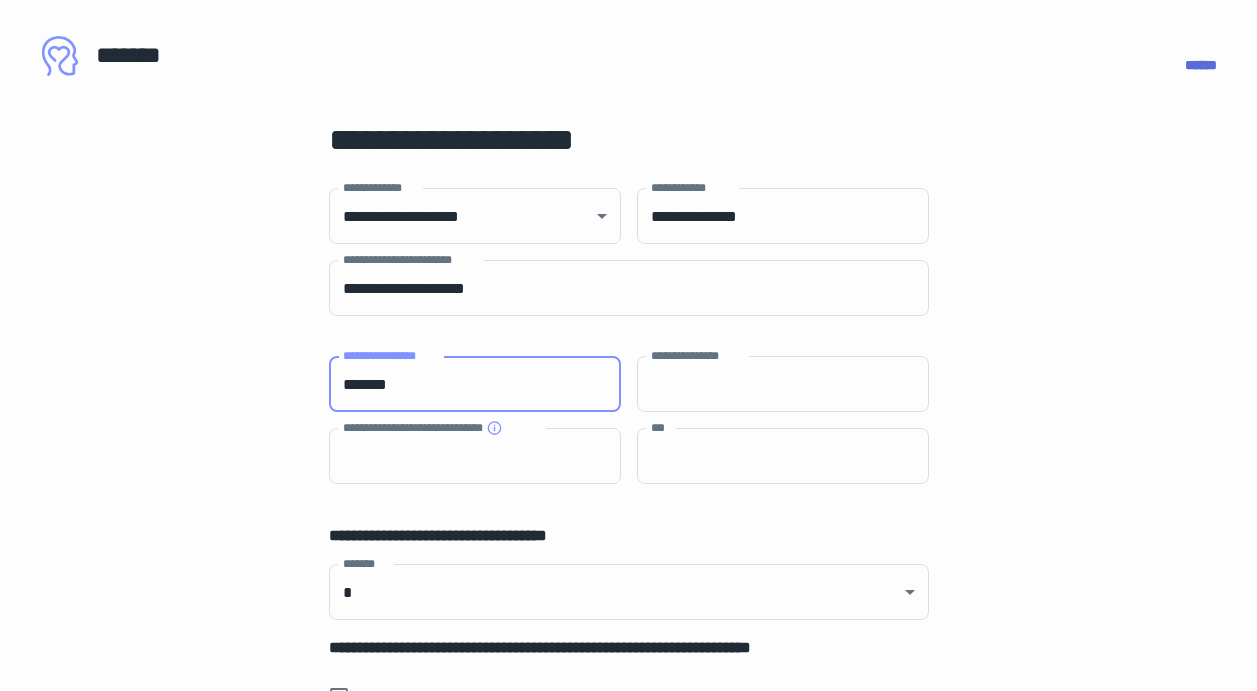 type on "*******" 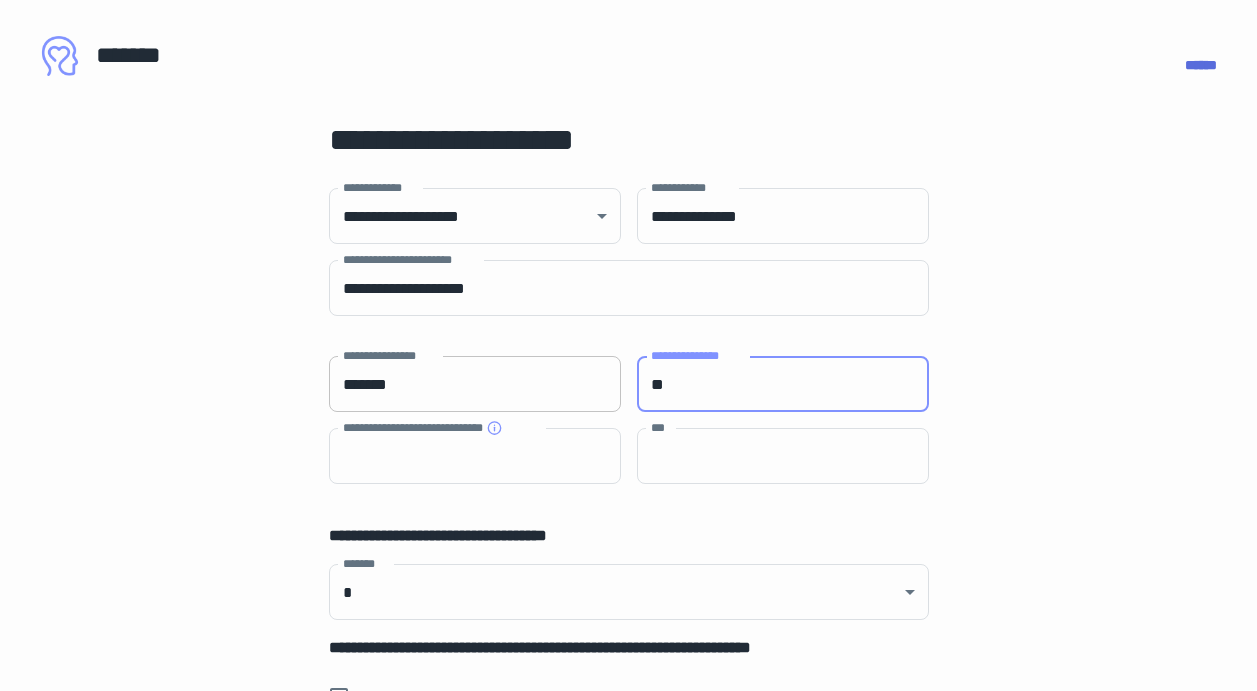 type on "*" 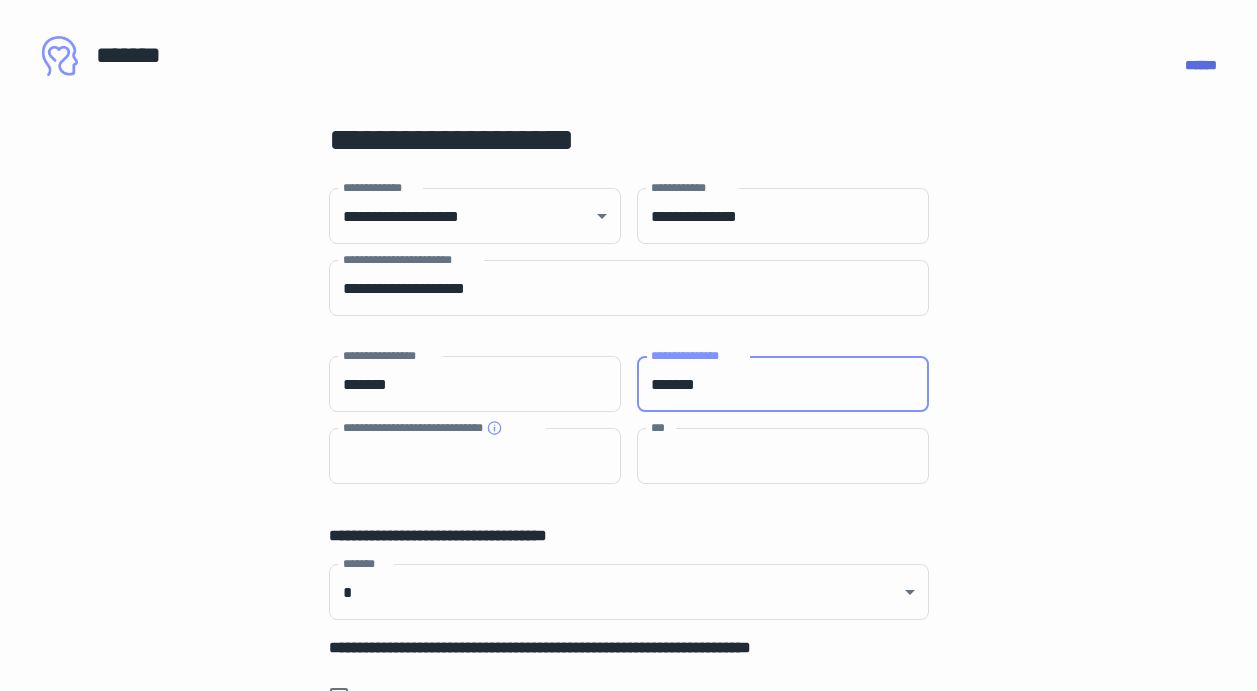 type on "*******" 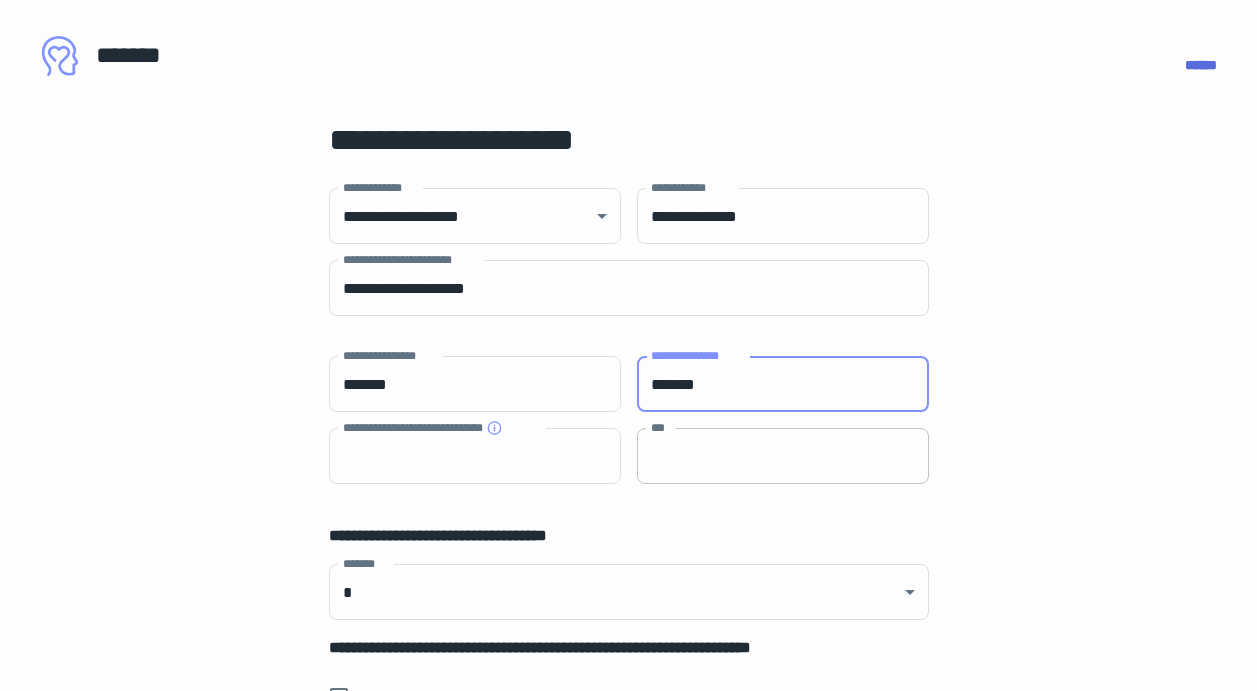 click on "***" at bounding box center [783, 456] 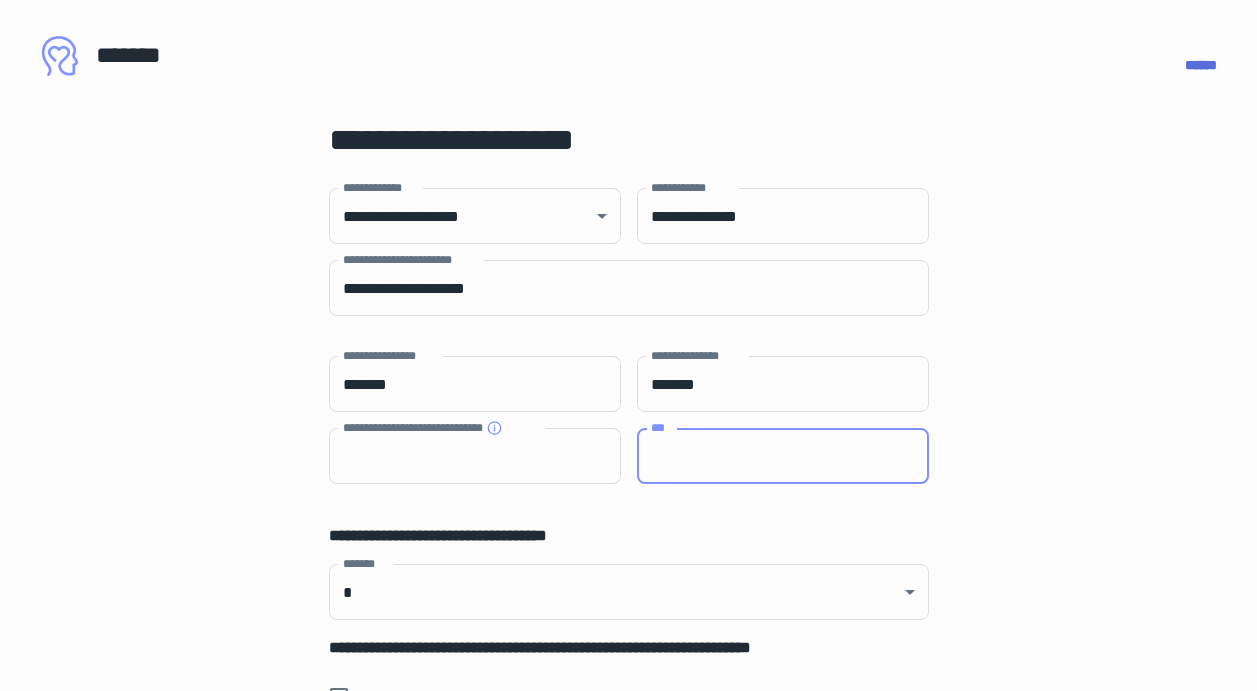 paste on "**********" 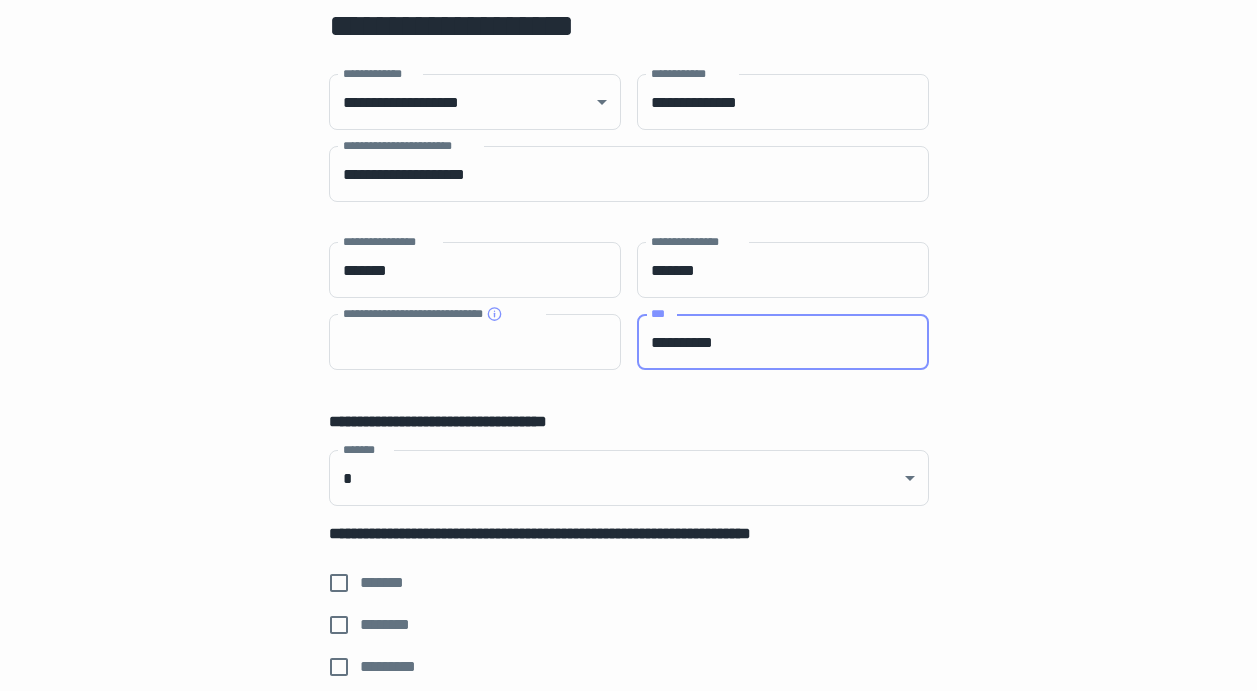 scroll, scrollTop: 125, scrollLeft: 0, axis: vertical 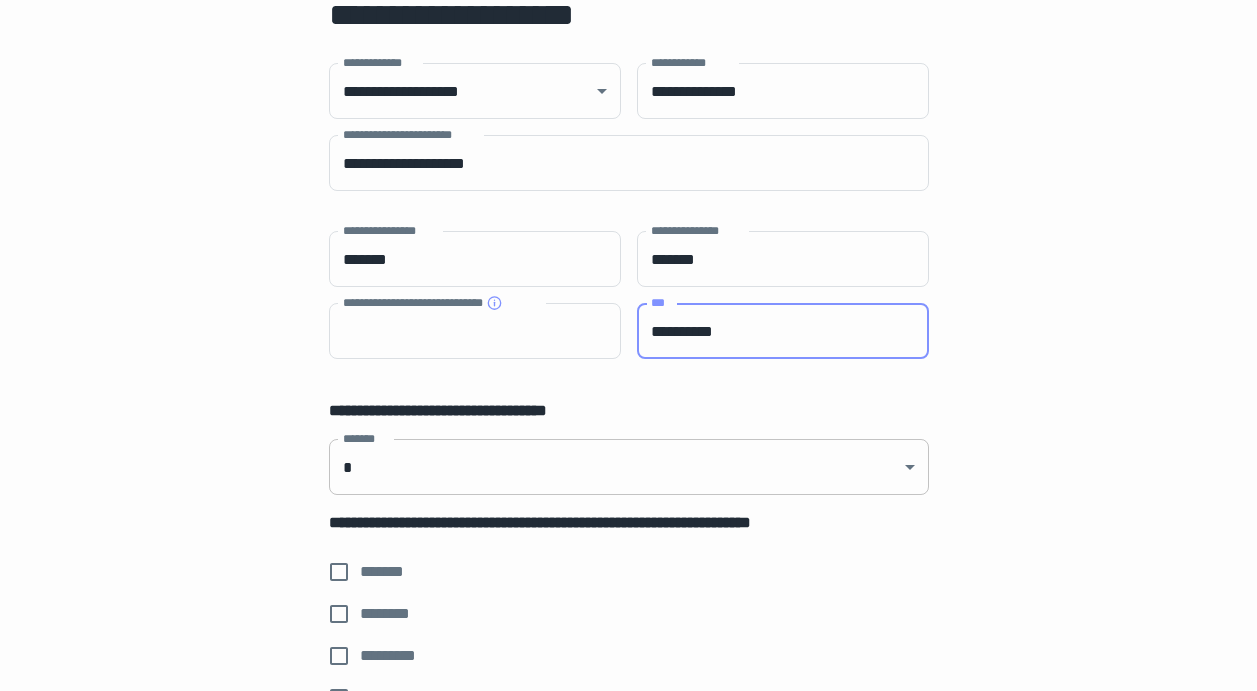 type on "**********" 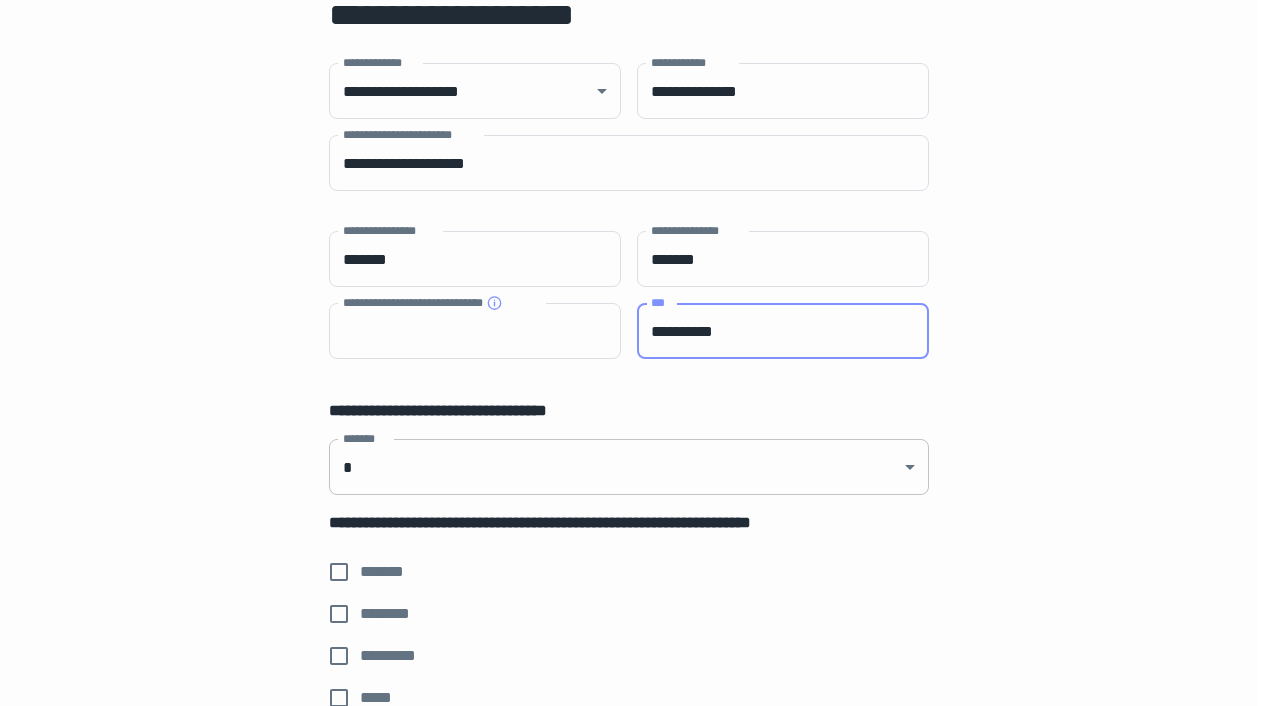 click on "[FIRST] [LAST] [ADDRESS] [CITY], [STATE] [POSTAL_CODE] [COUNTRY] [PHONE] [EMAIL] [SSN] [PASSPORT] [DRIVER_LICENSE] [CREDIT_CARD] [BIRTH_DATE] [AGE] [TIME_REFERENCE] [GEOGRAPHIC_INFO] [HOME_ADDRESS] [COORDINATES] [POSTAL_CODE] [COUNTRY] [PHONE] [EMAIL] [SSN] [PASSPORT] [DRIVER_LICENSE] [CREDIT_CARD] [BIRTH_DATE] [AGE] [TIME_REFERENCE] [GEOGRAPHIC_INFO] [HOME_ADDRESS] [COORDINATES] [POSTAL_CODE] [COUNTRY] [PHONE] [EMAIL] [SSN] [PASSPORT] [DRIVER_LICENSE] [CREDIT_CARD] [BIRTH_DATE] [AGE] [TIME_REFERENCE] [GEOGRAPHIC_INFO] [HOME_ADDRESS]" at bounding box center (628, 220) 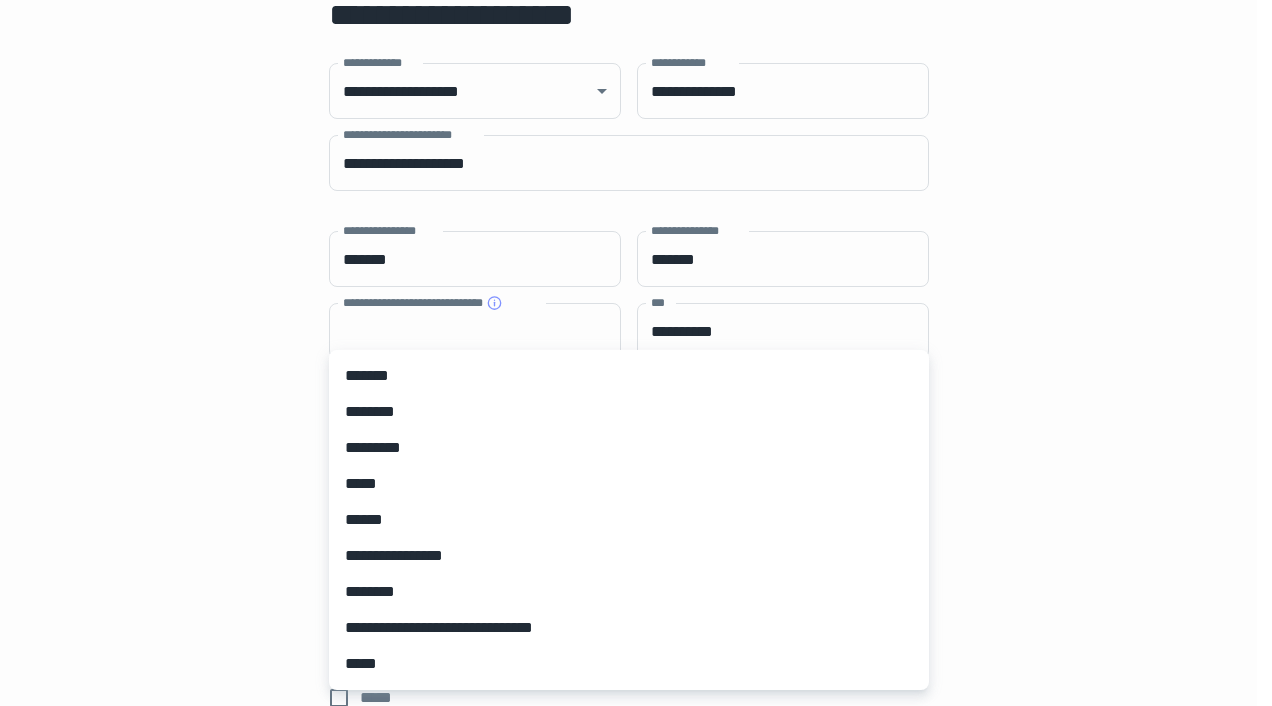 click at bounding box center (636, 353) 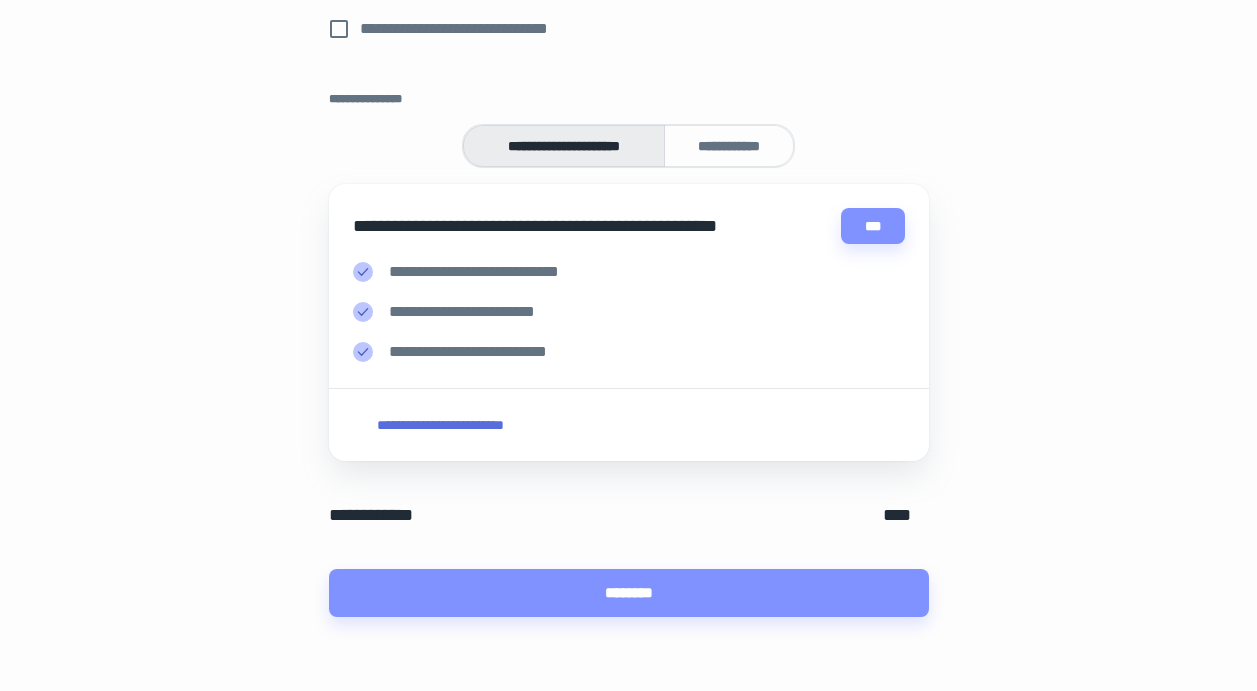 scroll, scrollTop: 968, scrollLeft: 0, axis: vertical 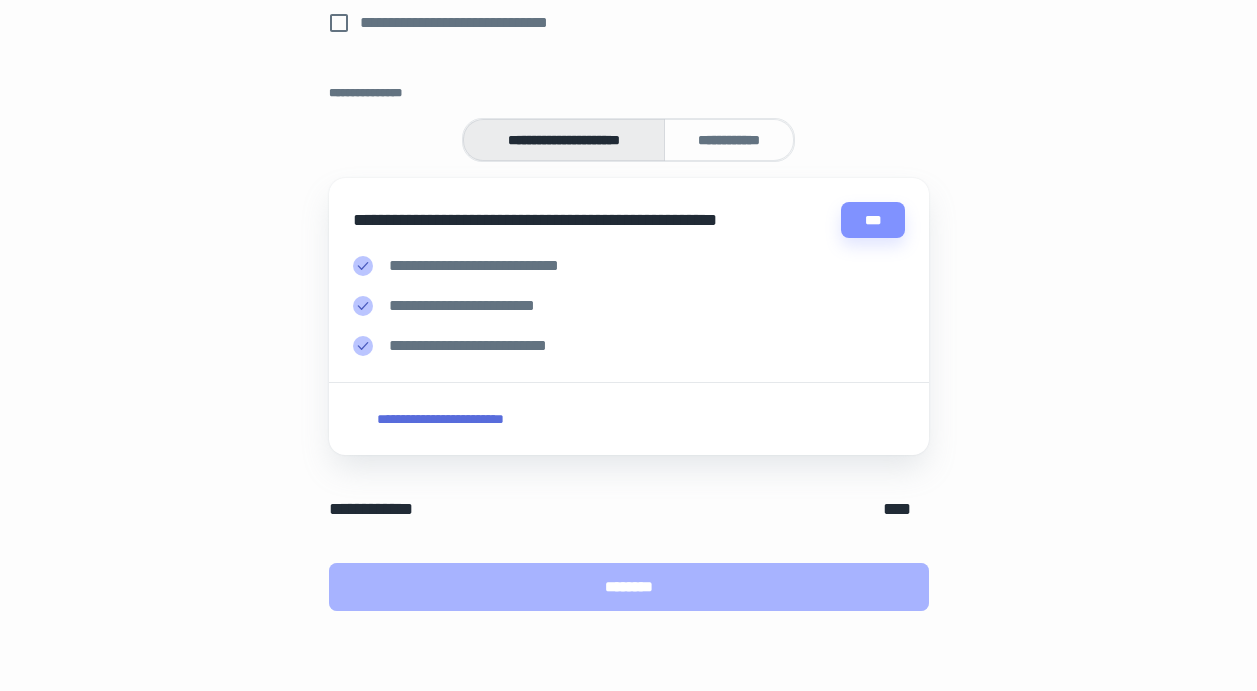 click on "********" at bounding box center (629, 587) 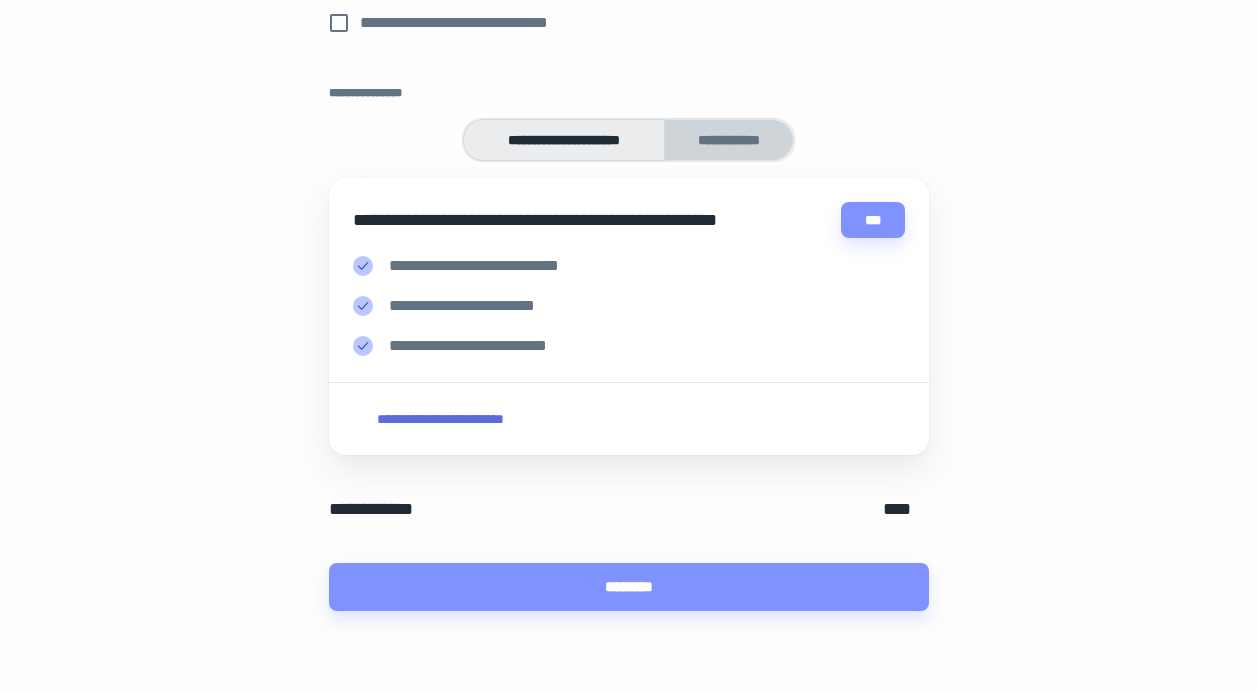 click on "**********" at bounding box center [729, 140] 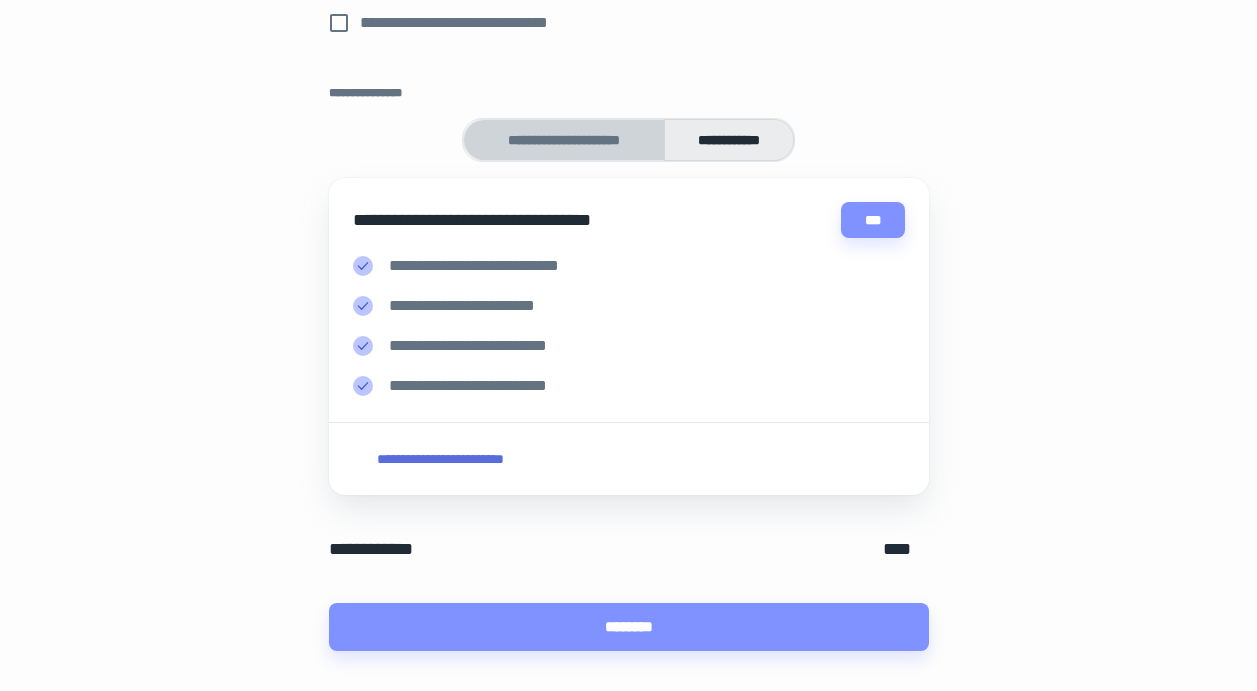 click on "**********" at bounding box center (564, 140) 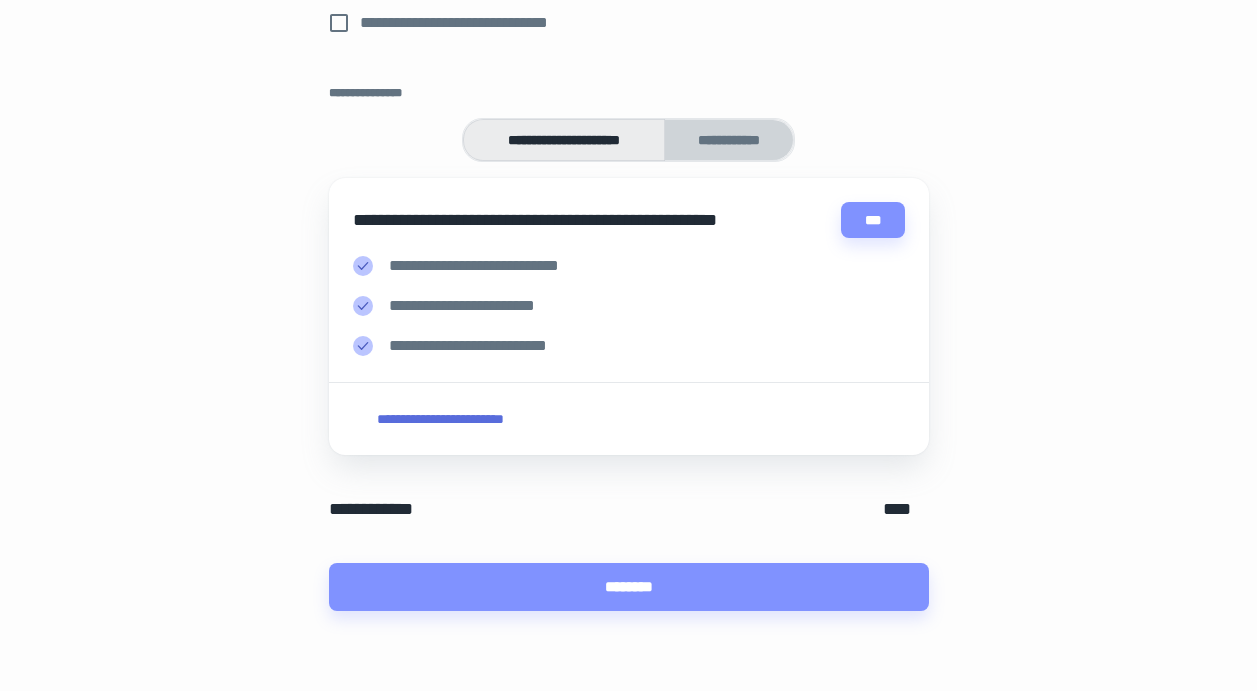 click on "**********" at bounding box center [729, 140] 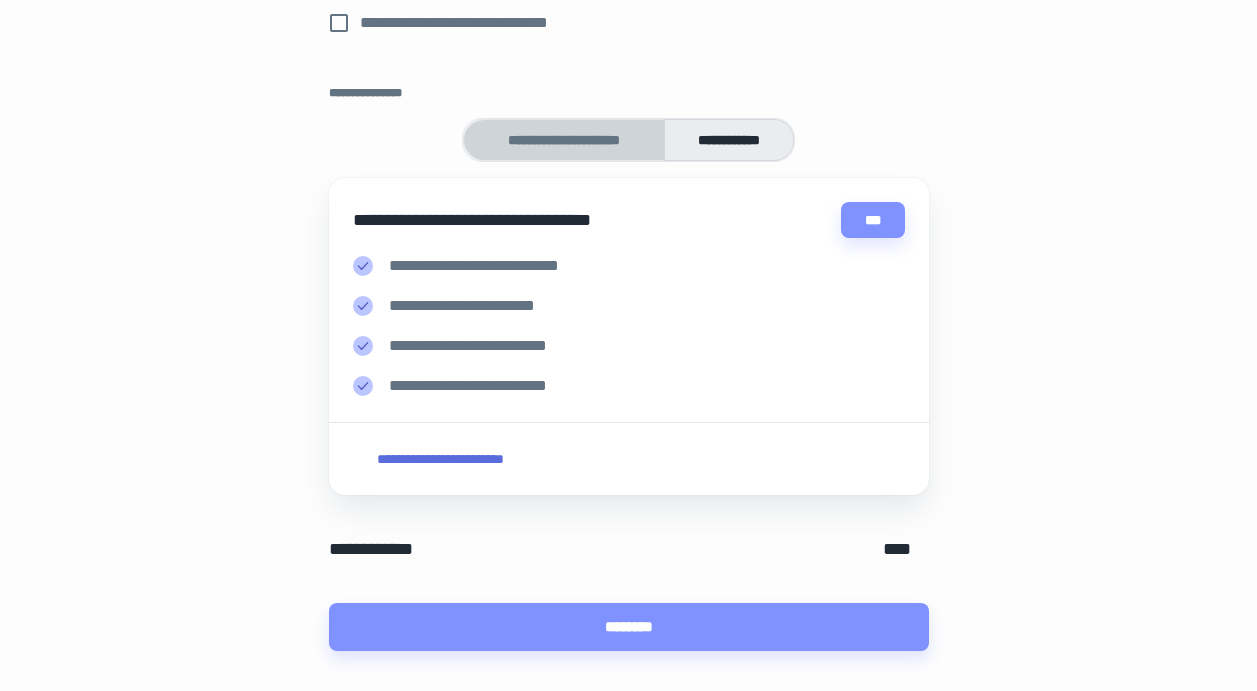 click on "**********" at bounding box center [564, 140] 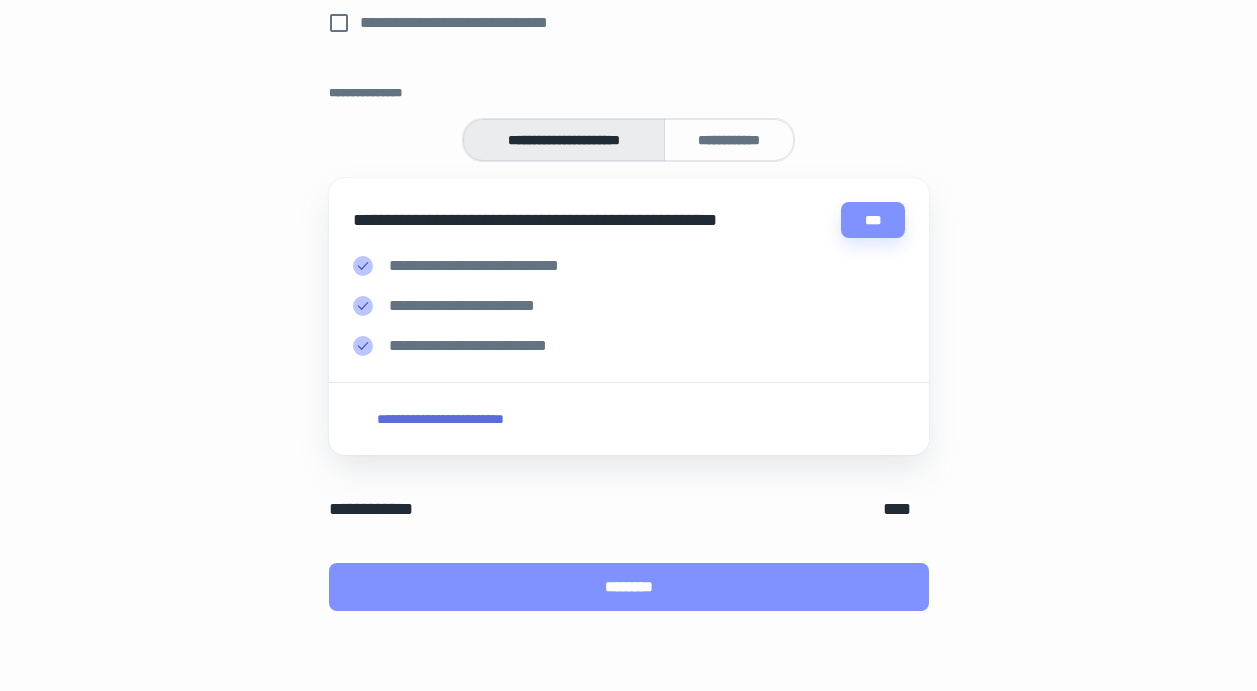 click on "********" at bounding box center (629, 587) 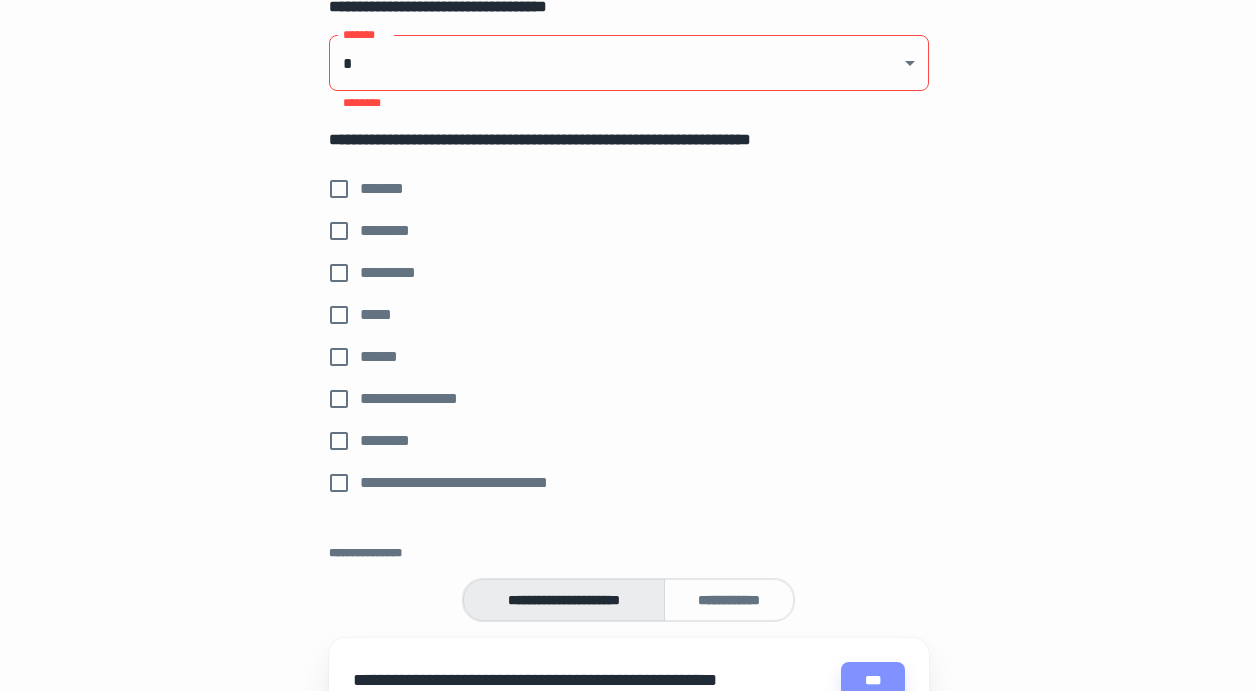 scroll, scrollTop: 104, scrollLeft: 0, axis: vertical 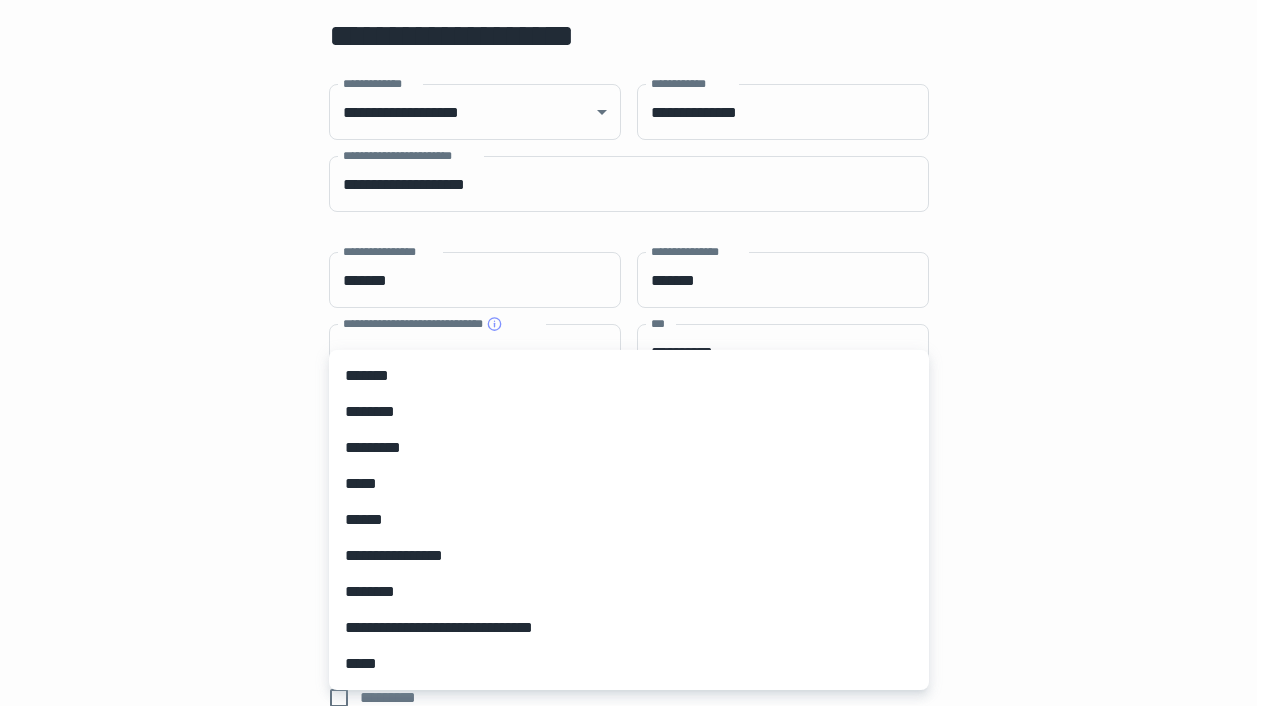 click on "[FIRST] [LAST] [ADDRESS] [CITY], [STATE] [POSTAL_CODE] [COUNTRY] [PHONE] [EMAIL] [SSN] [PASSPORT] [DRIVER_LICENSE] [CREDIT_CARD] [BIRTH_DATE] [AGE] [TIME_REFERENCE] [GEOGRAPHIC_INFO] [HOME_ADDRESS] [COORDINATES] [POSTAL_CODE] [COUNTRY] [PHONE] [EMAIL] [SSN] [PASSPORT] [DRIVER_LICENSE] [CREDIT_CARD] [BIRTH_DATE] [AGE] [TIME_REFERENCE] [GEOGRAPHIC_INFO] [HOME_ADDRESS] [COORDINATES] [POSTAL_CODE] [COUNTRY] [PHONE] [EMAIL] [SSN] [PASSPORT] [DRIVER_LICENSE] [CREDIT_CARD] [BIRTH_DATE] [AGE] [TIME_REFERENCE] [GEOGRAPHIC_INFO] [HOME_ADDRESS]
[FIRST] [LAST] [ADDRESS] [CITY], [STATE] [POSTAL_CODE] [COUNTRY] [PHONE] [EMAIL] [SSN] [PASSPORT] [DRIVER_LICENSE] [CREDIT_CARD] [BIRTH_DATE] [AGE] [TIME_REFERENCE] [GEOGRAPHIC_INFO] [HOME_ADDRESS] [COORDINATES] [POSTAL_CODE] [COUNTRY] [PHONE] [EMAIL] [SSN] [PASSPORT] [DRIVER_LICENSE] [CREDIT_CARD] [BIRTH_DATE] [AGE] [TIME_REFERENCE] [GEOGRAPHIC_INFO] [HOME_ADDRESS]" at bounding box center [636, 249] 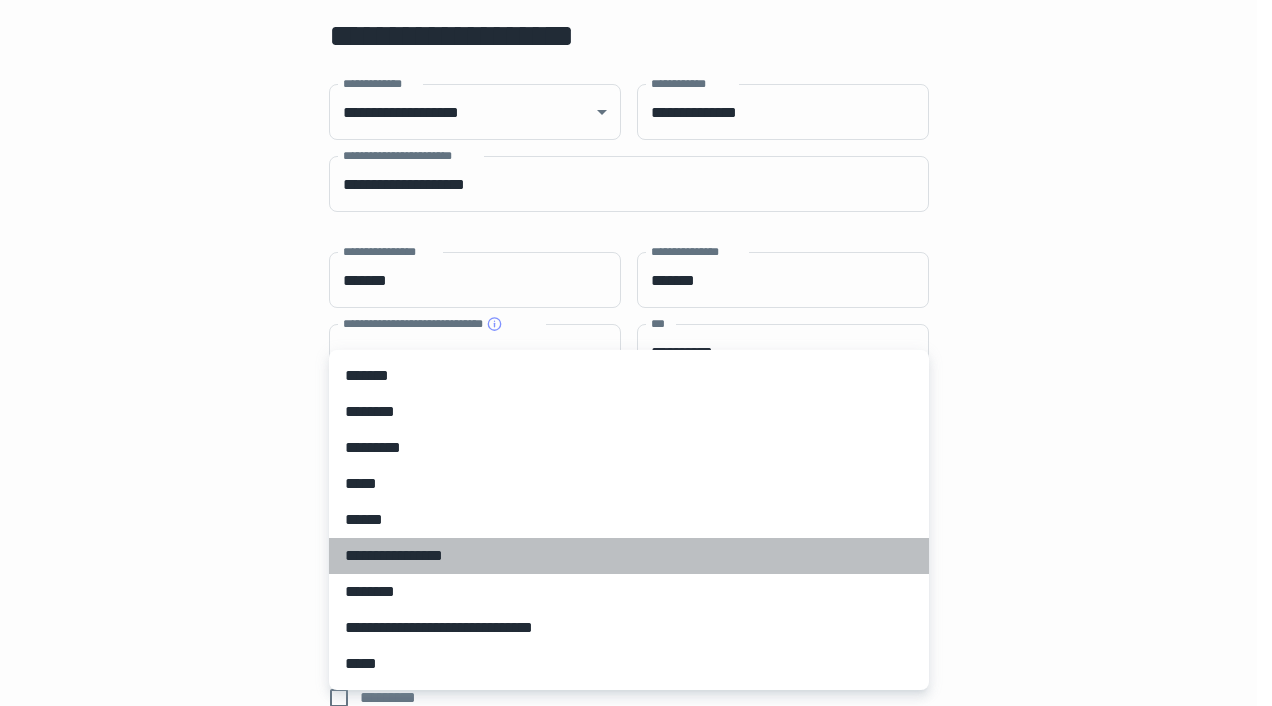 click on "**********" at bounding box center (629, 556) 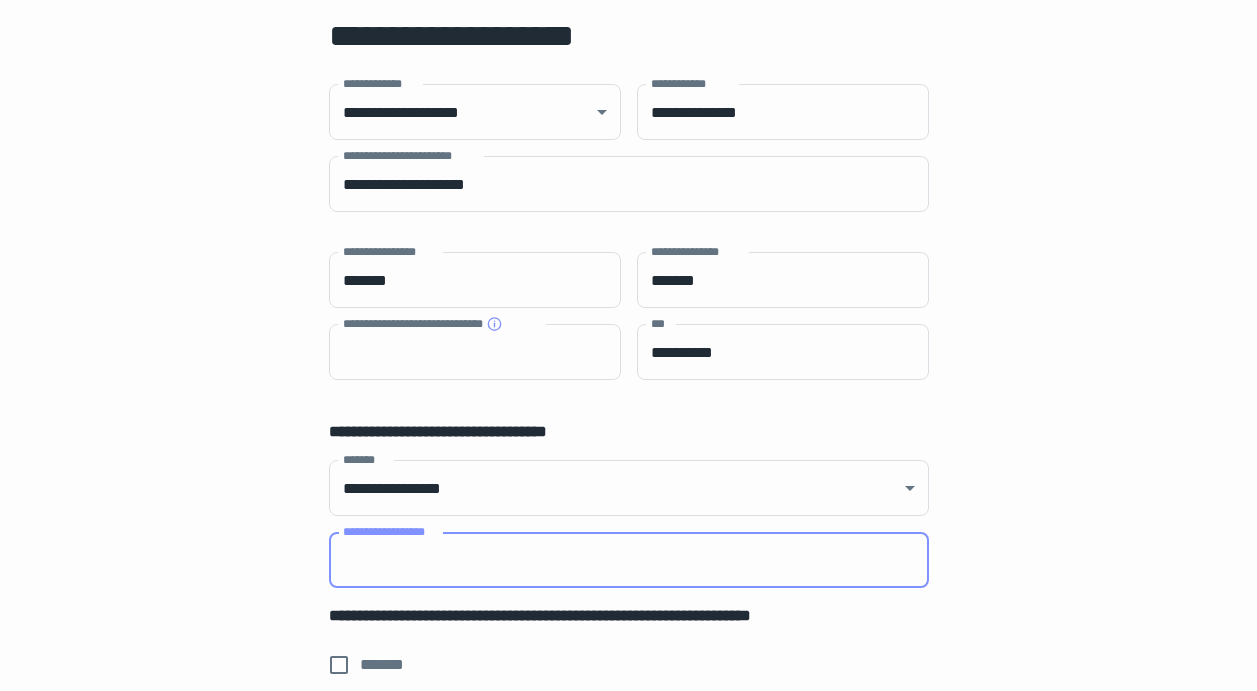 click on "**********" at bounding box center [629, 560] 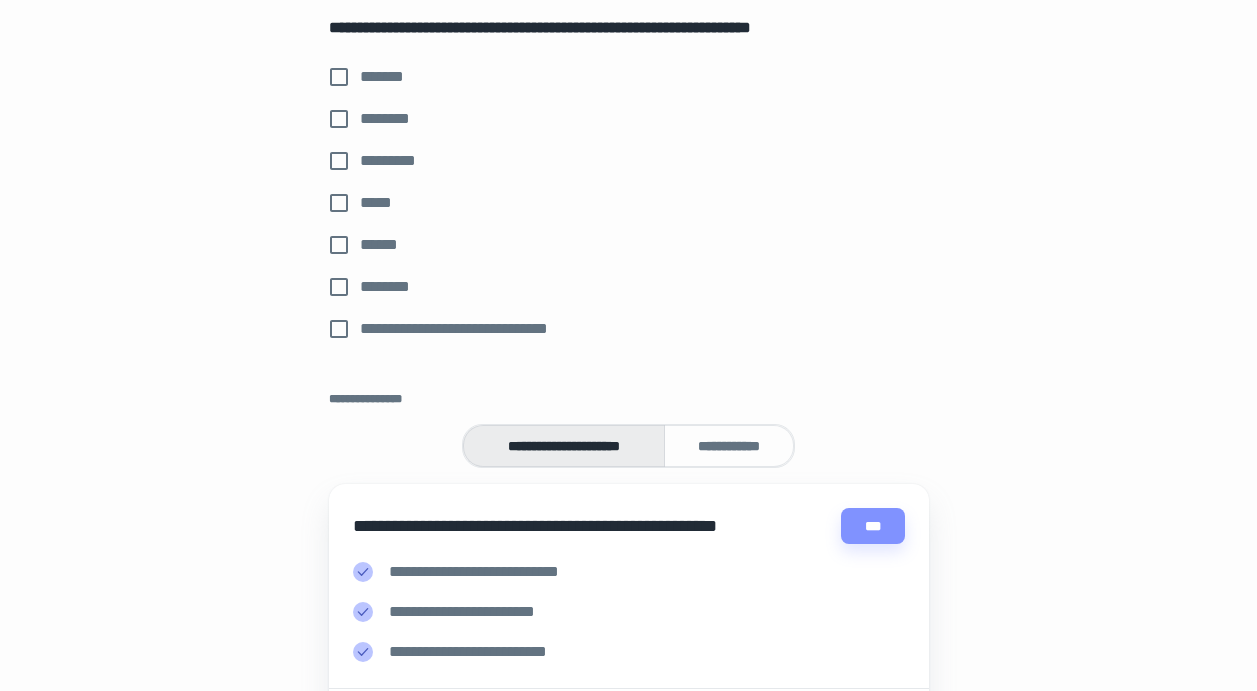 scroll, scrollTop: 998, scrollLeft: 0, axis: vertical 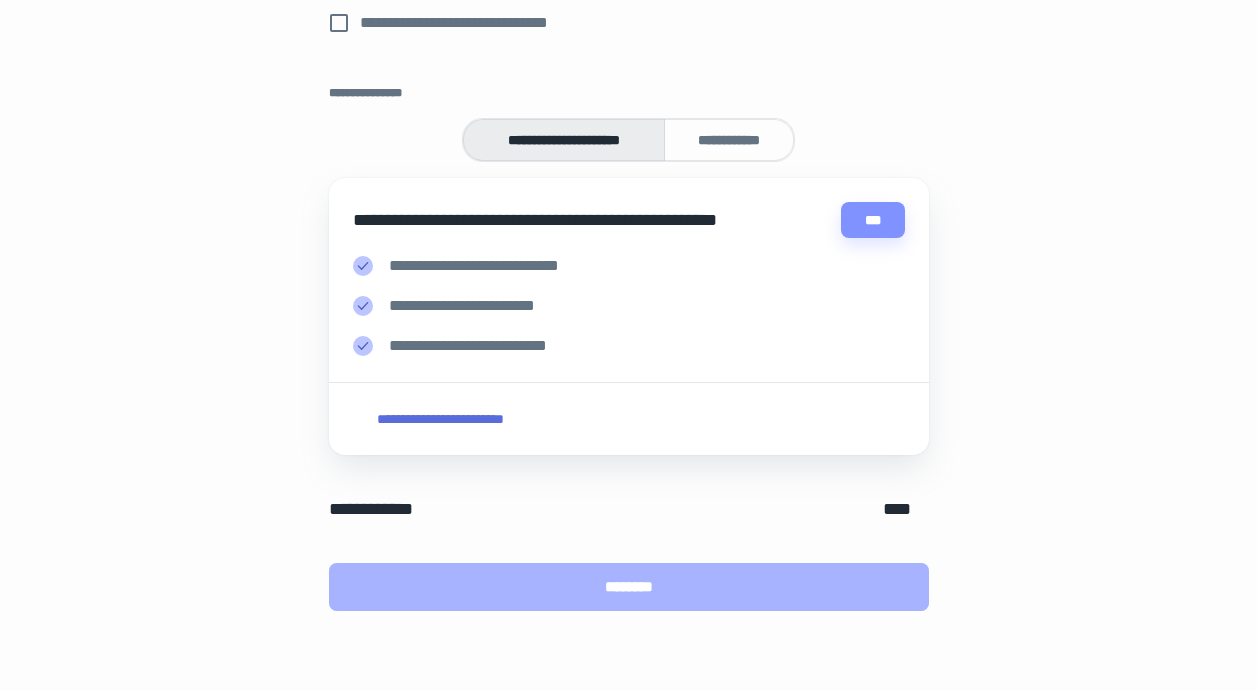 click on "********" at bounding box center [629, 587] 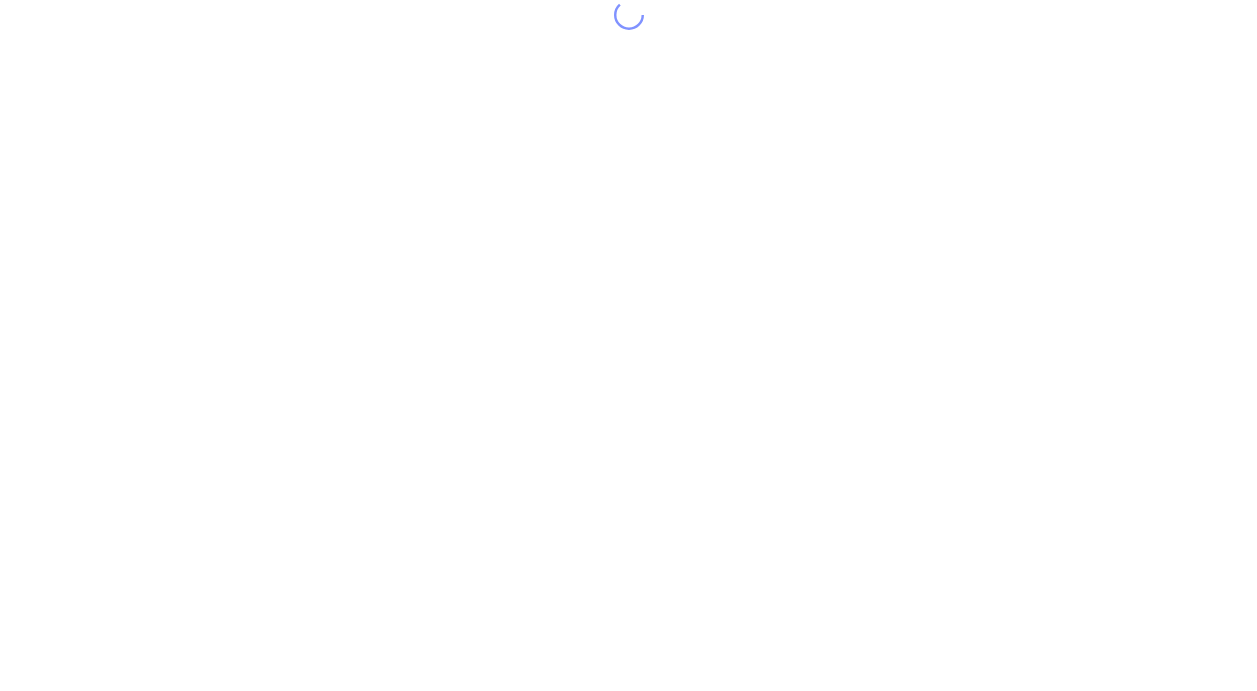 scroll, scrollTop: 0, scrollLeft: 0, axis: both 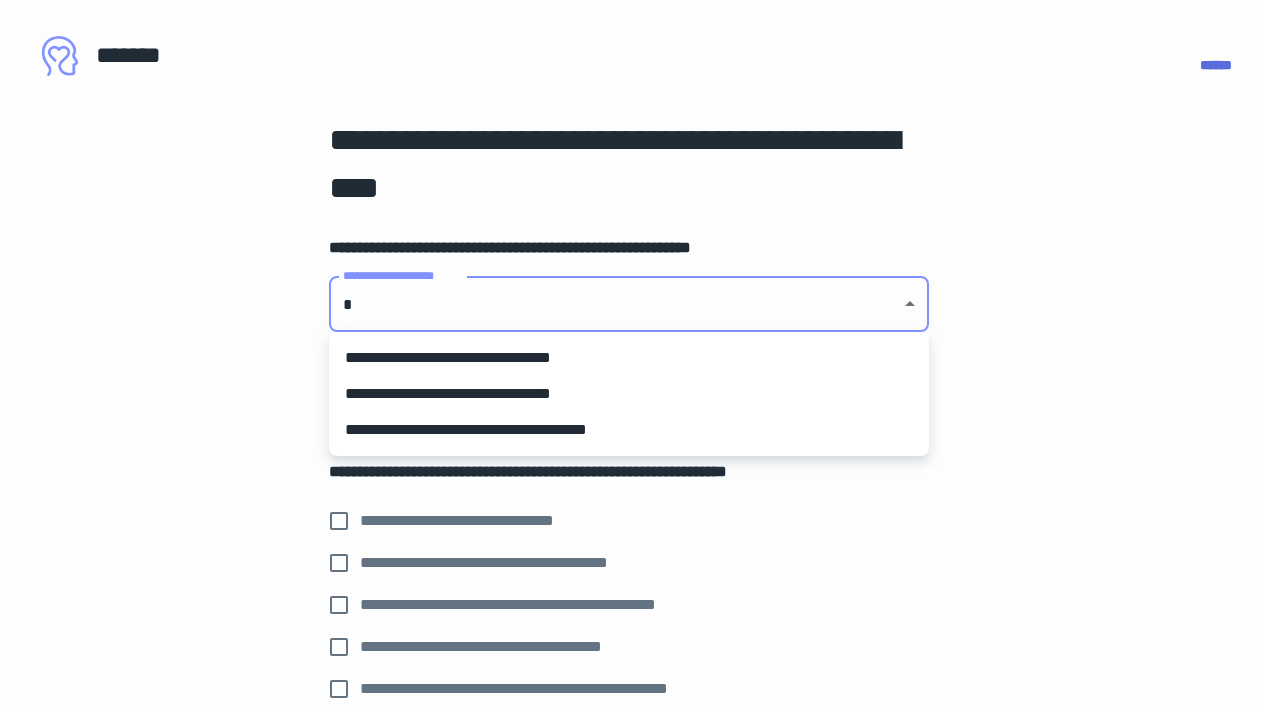 click on "**********" at bounding box center [636, 353] 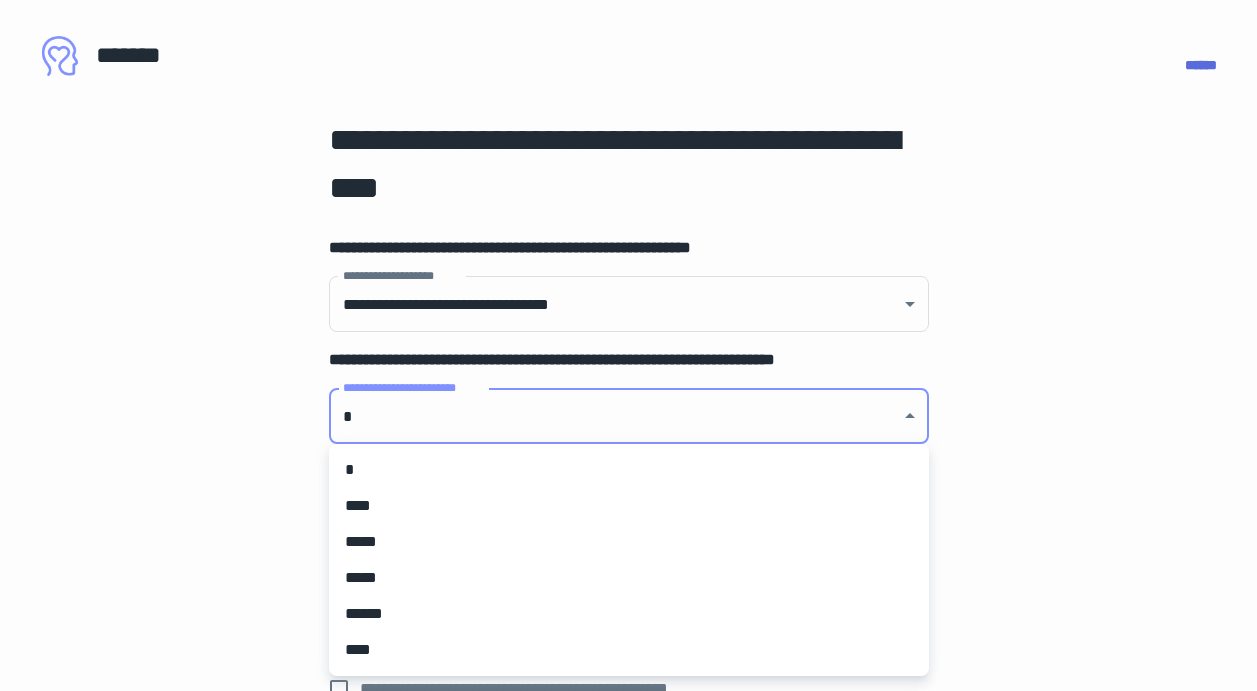 click on "**********" at bounding box center (636, 353) 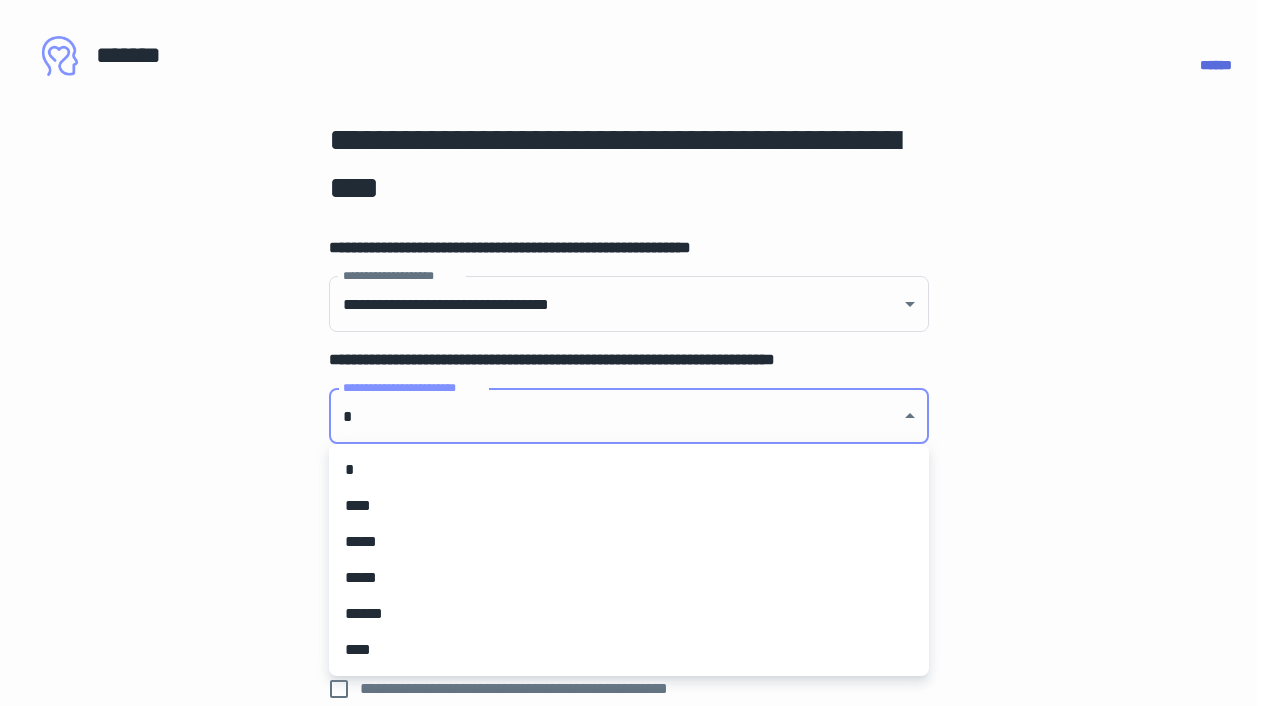 click on "*****" at bounding box center [629, 542] 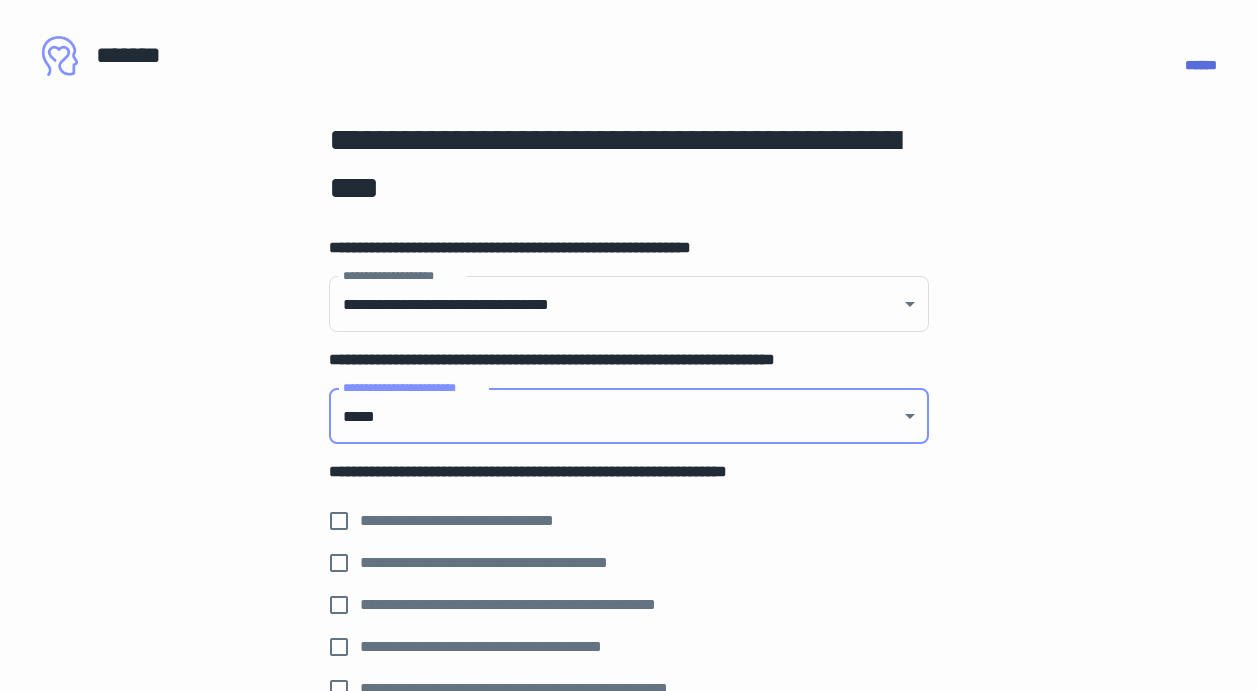 click on "**********" at bounding box center [479, 521] 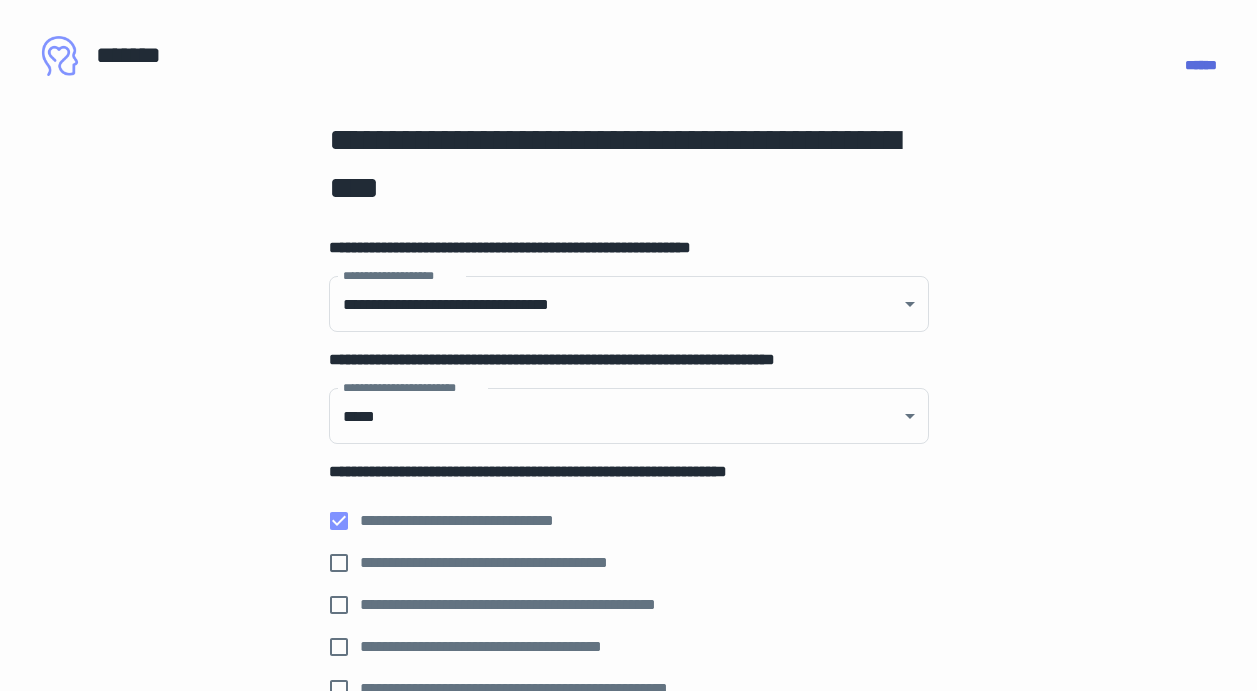 click on "**********" at bounding box center (508, 563) 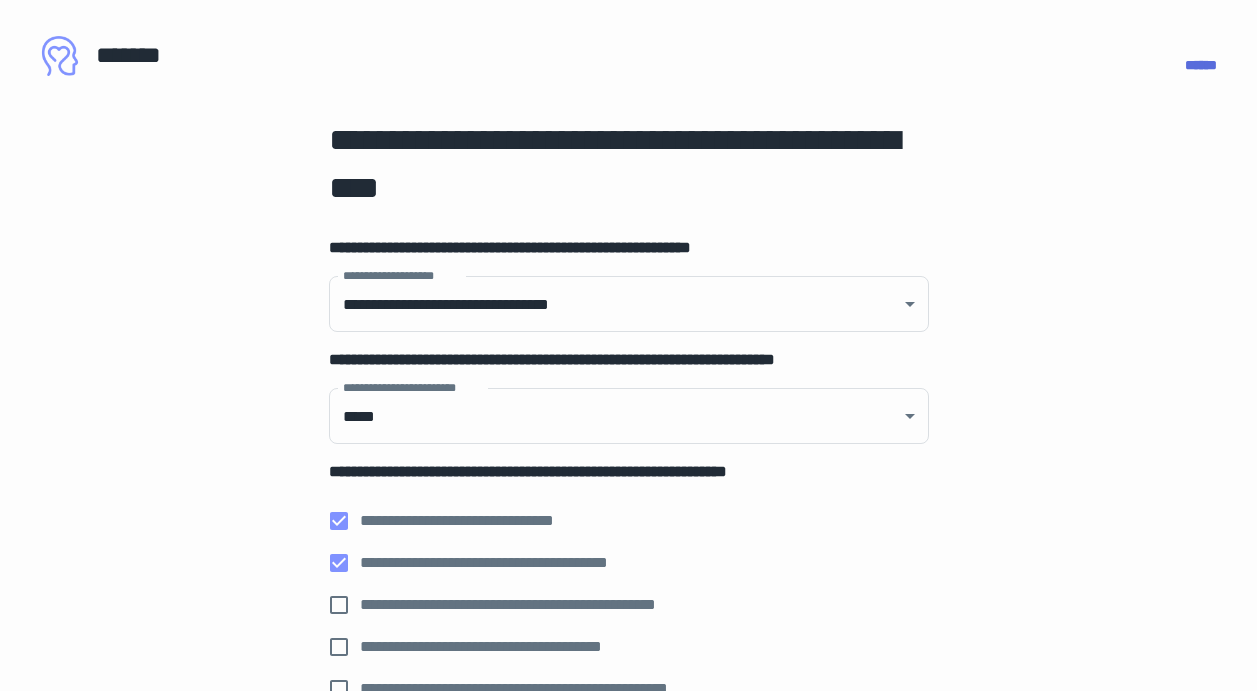 click on "**********" at bounding box center (546, 605) 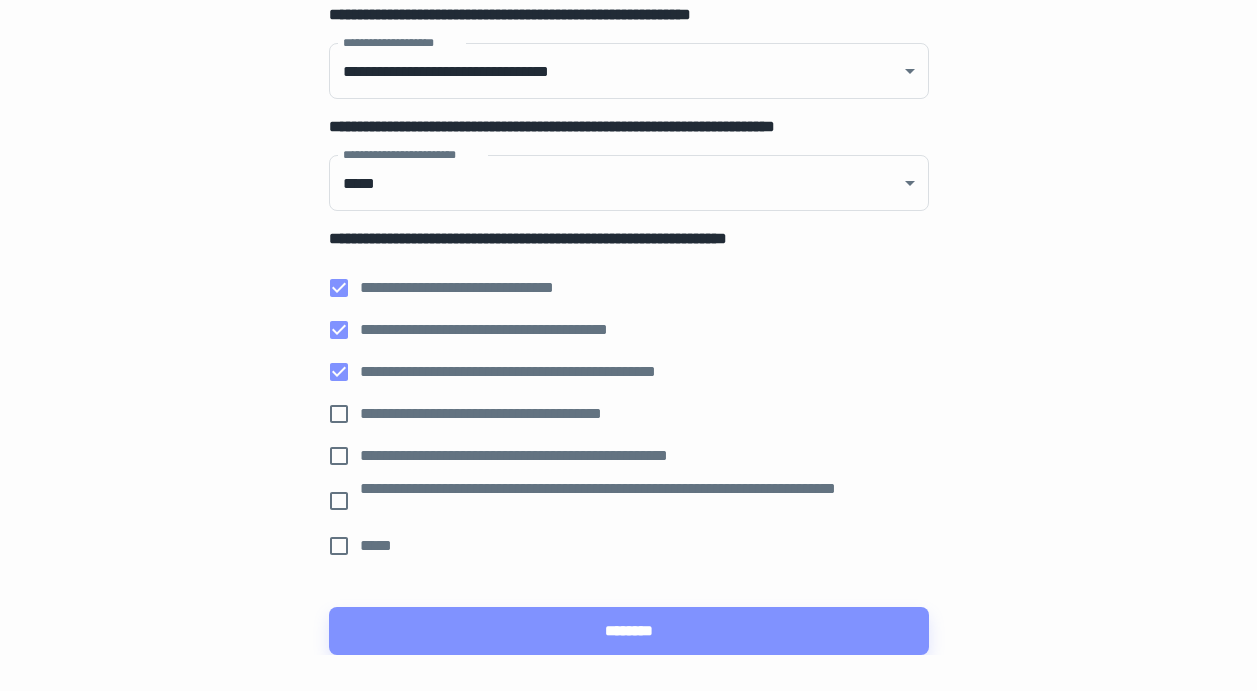 scroll, scrollTop: 277, scrollLeft: 0, axis: vertical 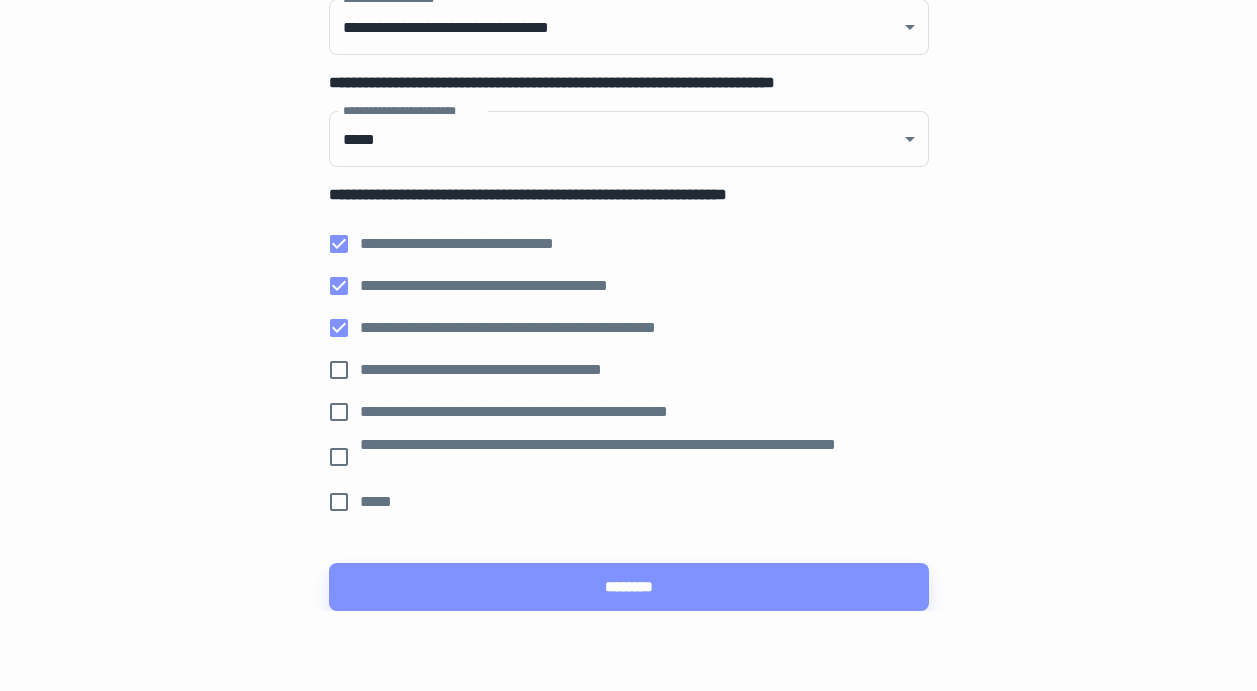 click on "**********" at bounding box center (636, 457) 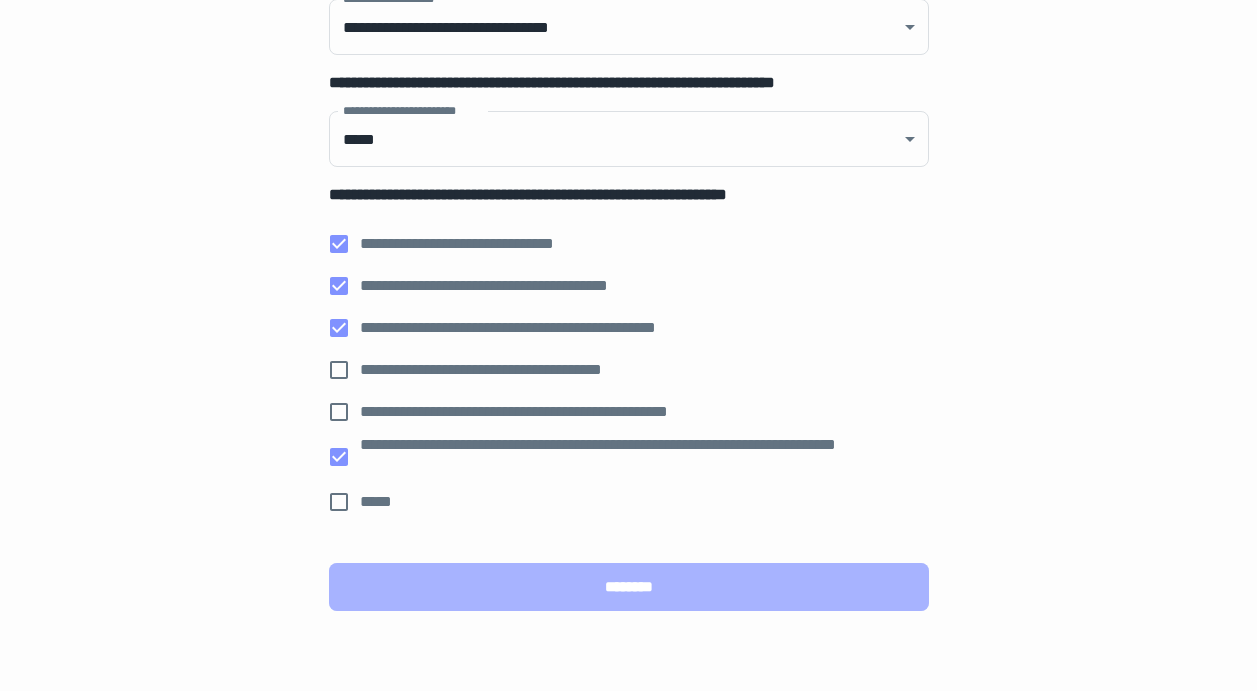 click on "********" at bounding box center (629, 587) 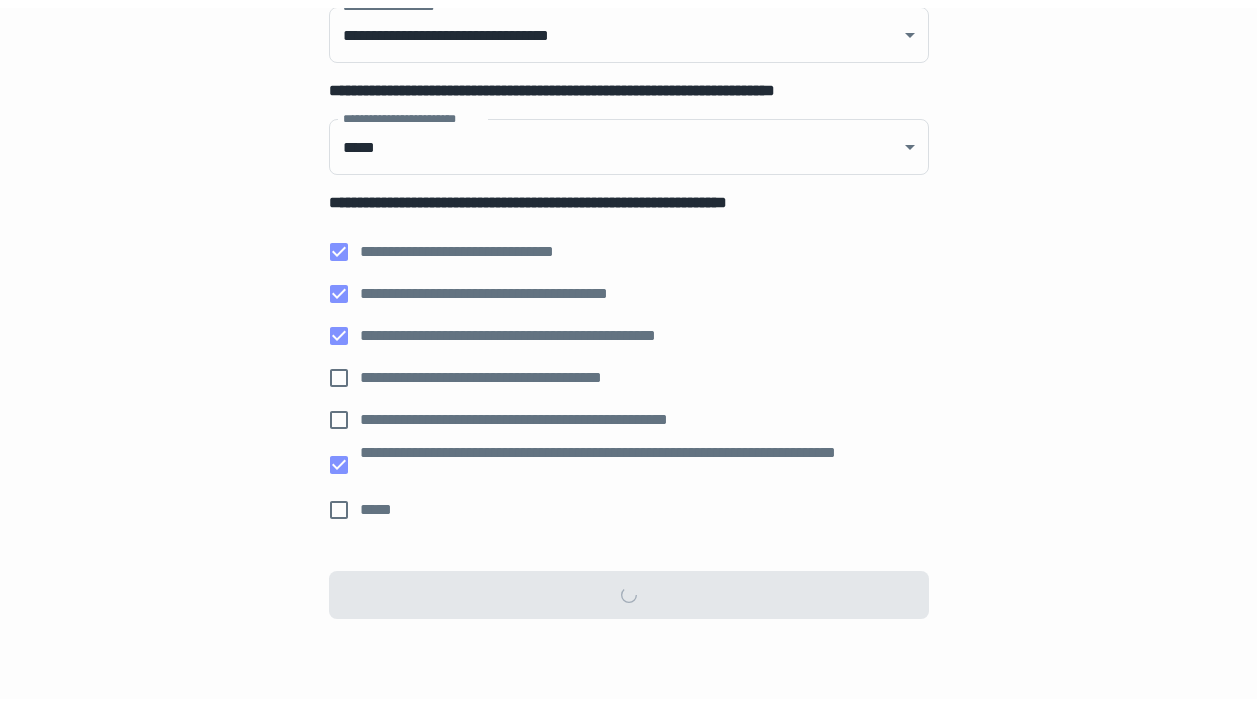 scroll, scrollTop: 0, scrollLeft: 0, axis: both 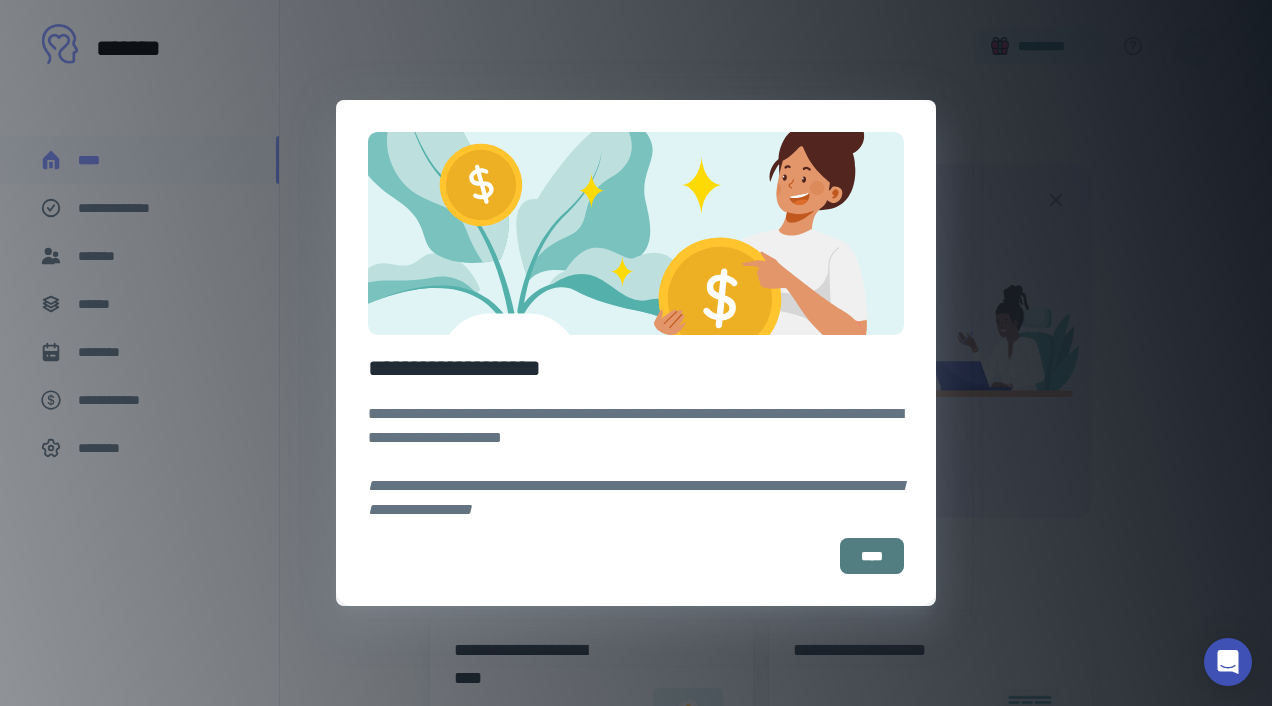 click on "****" at bounding box center [872, 556] 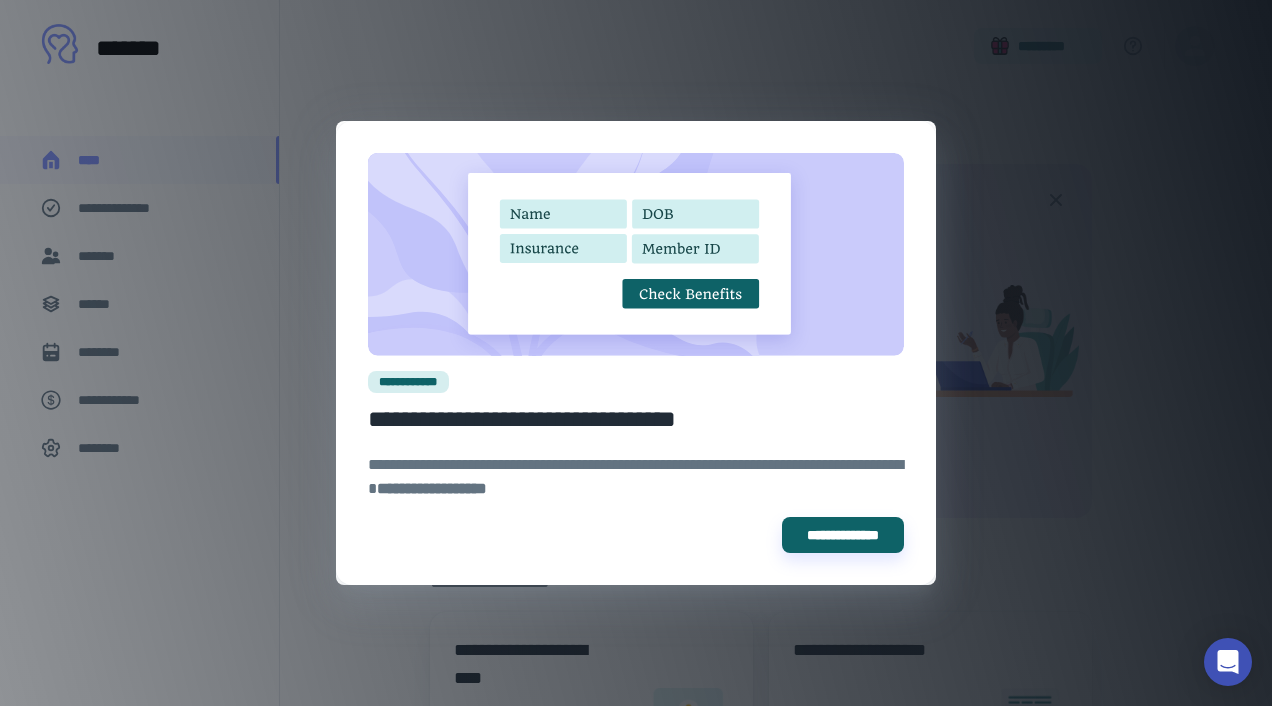 click on "**********" at bounding box center (636, 353) 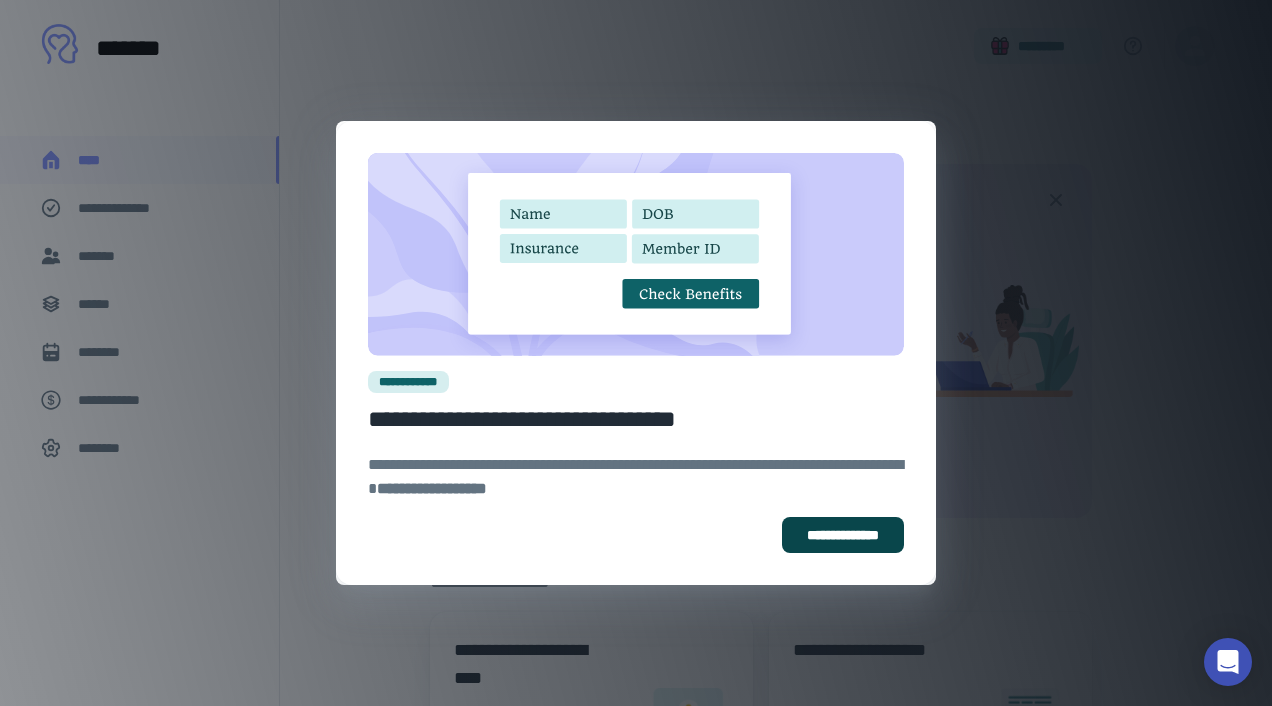 click on "**********" at bounding box center [843, 535] 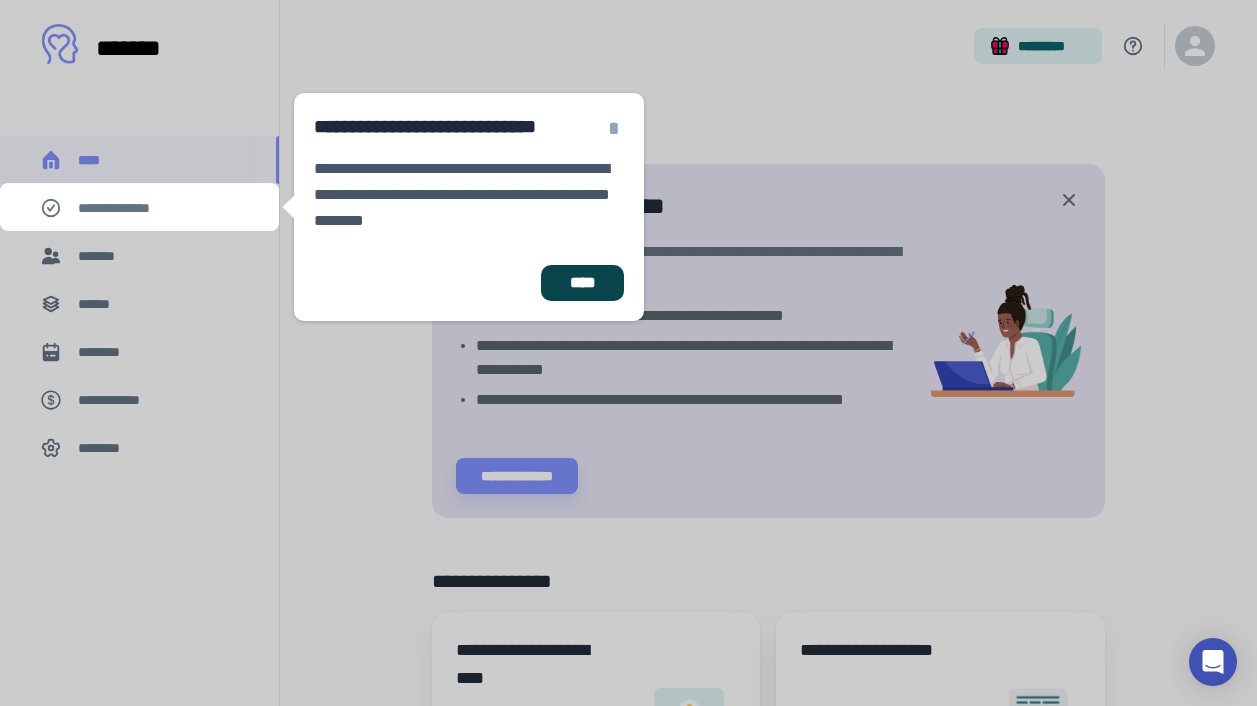 click on "****" at bounding box center (582, 283) 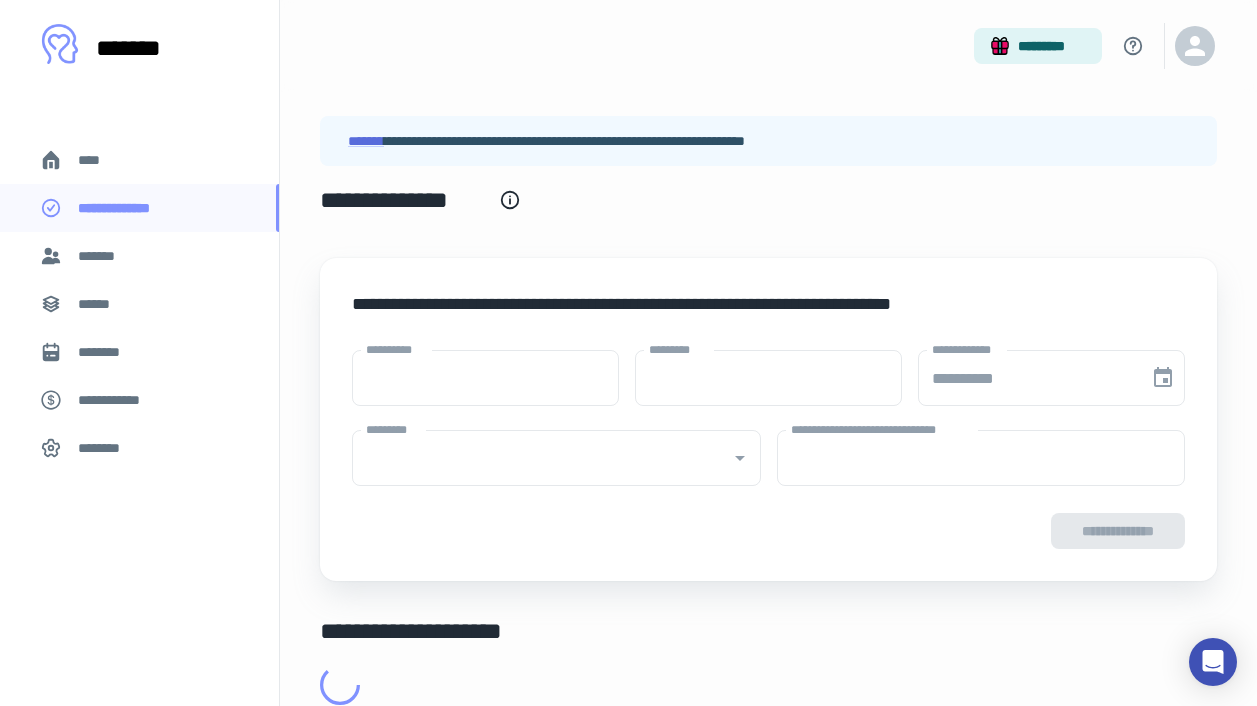 type on "****" 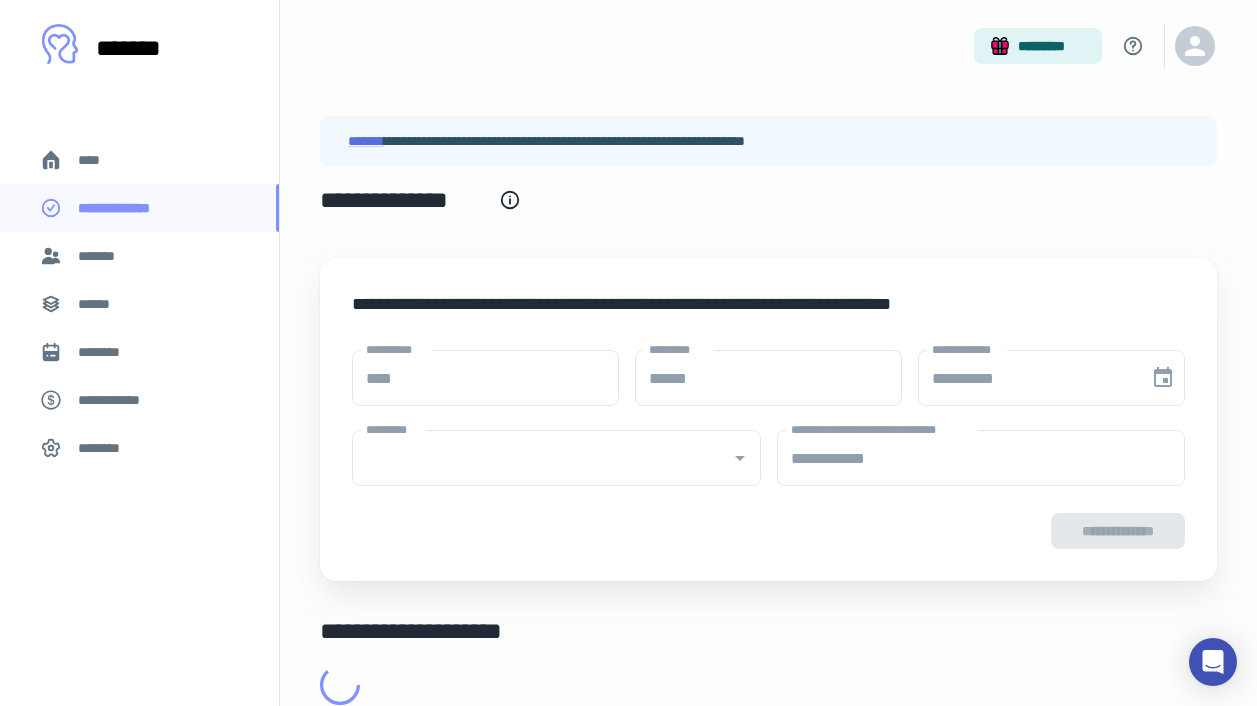 type on "**********" 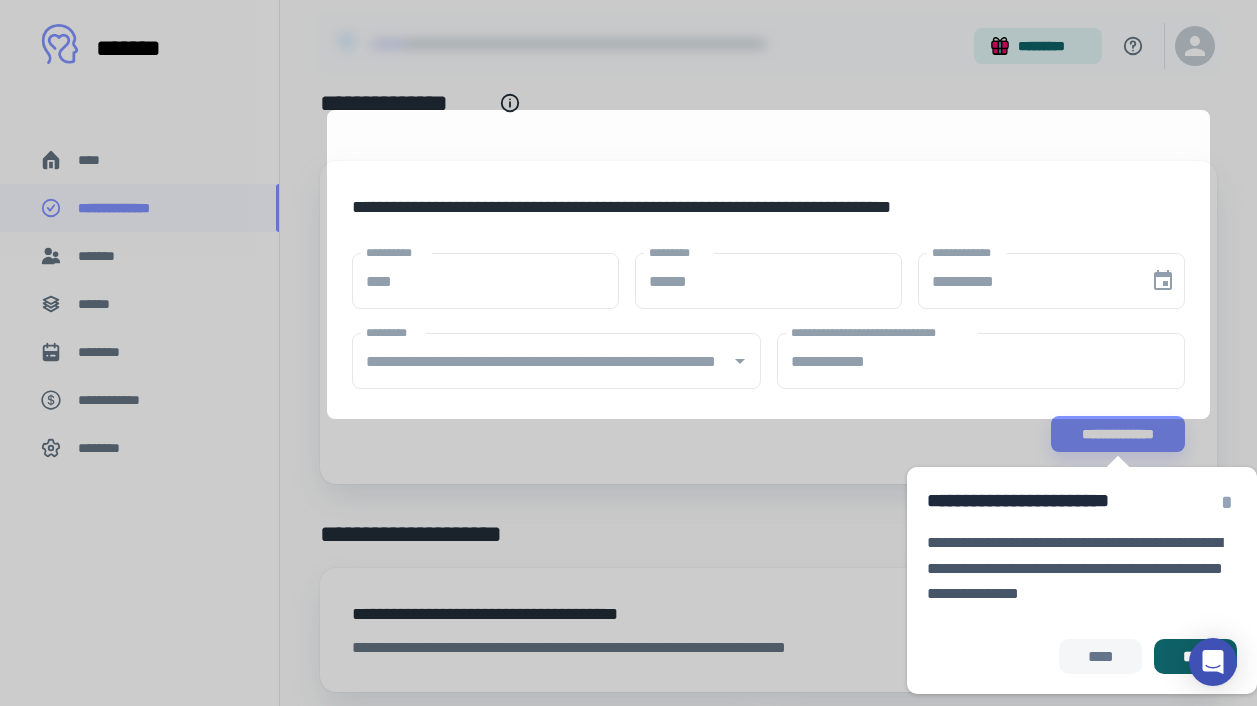 scroll, scrollTop: 178, scrollLeft: 0, axis: vertical 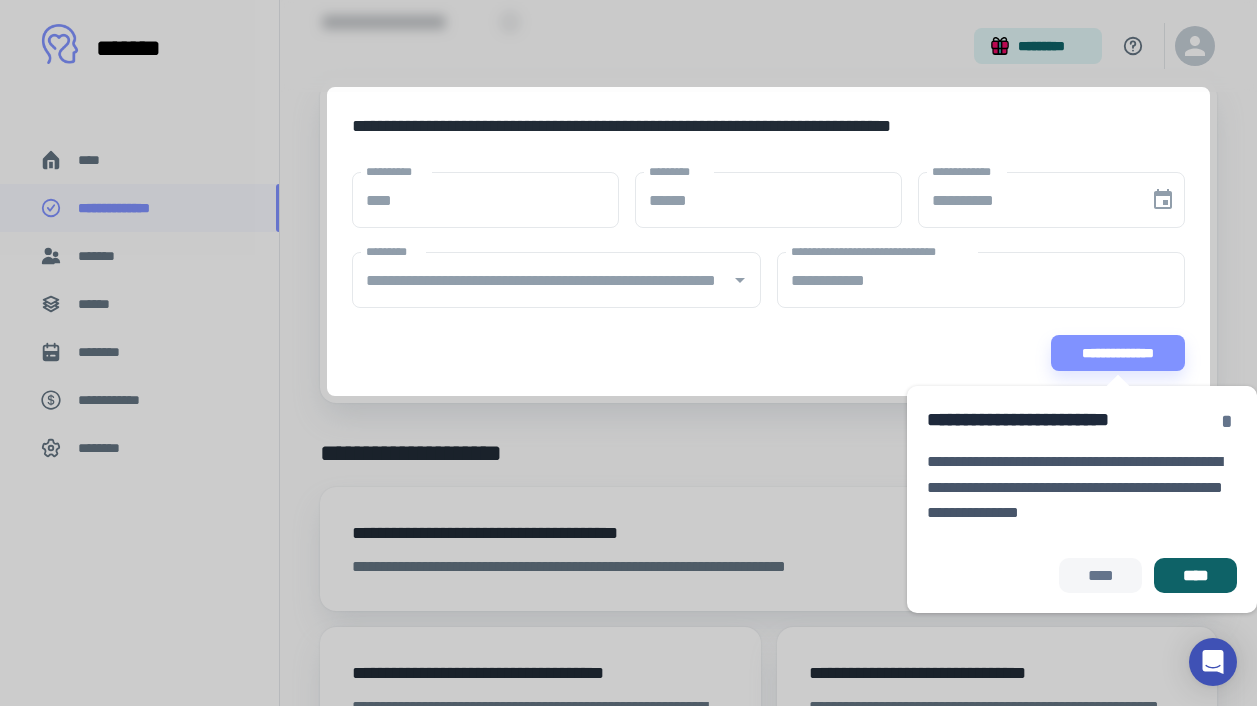 click on "*" at bounding box center [1227, 421] 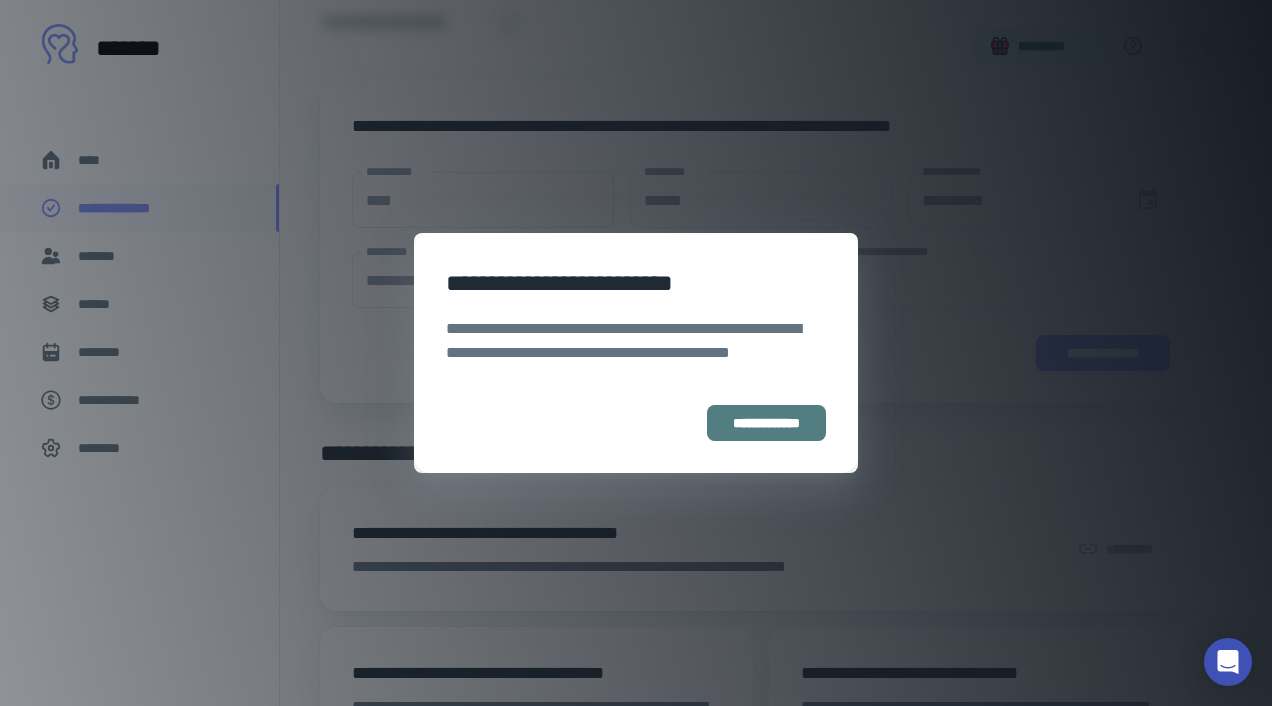 click on "**********" at bounding box center (766, 423) 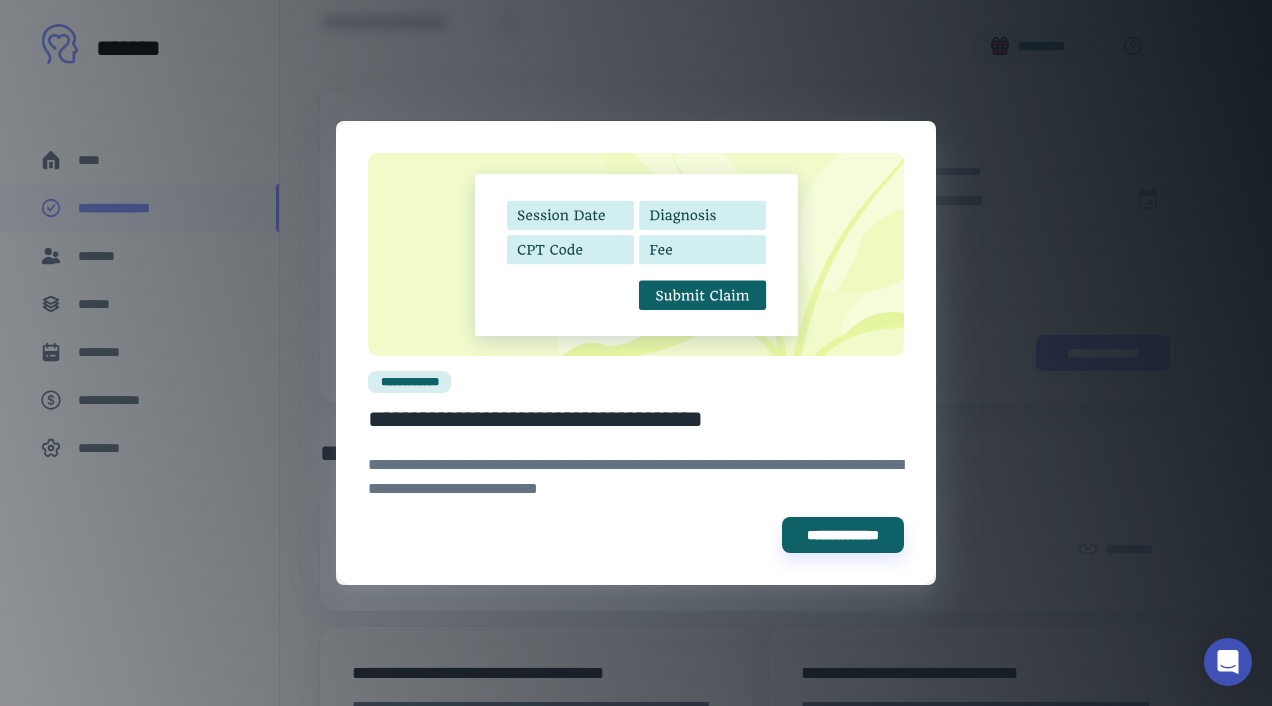 drag, startPoint x: 107, startPoint y: 471, endPoint x: 135, endPoint y: 462, distance: 29.410883 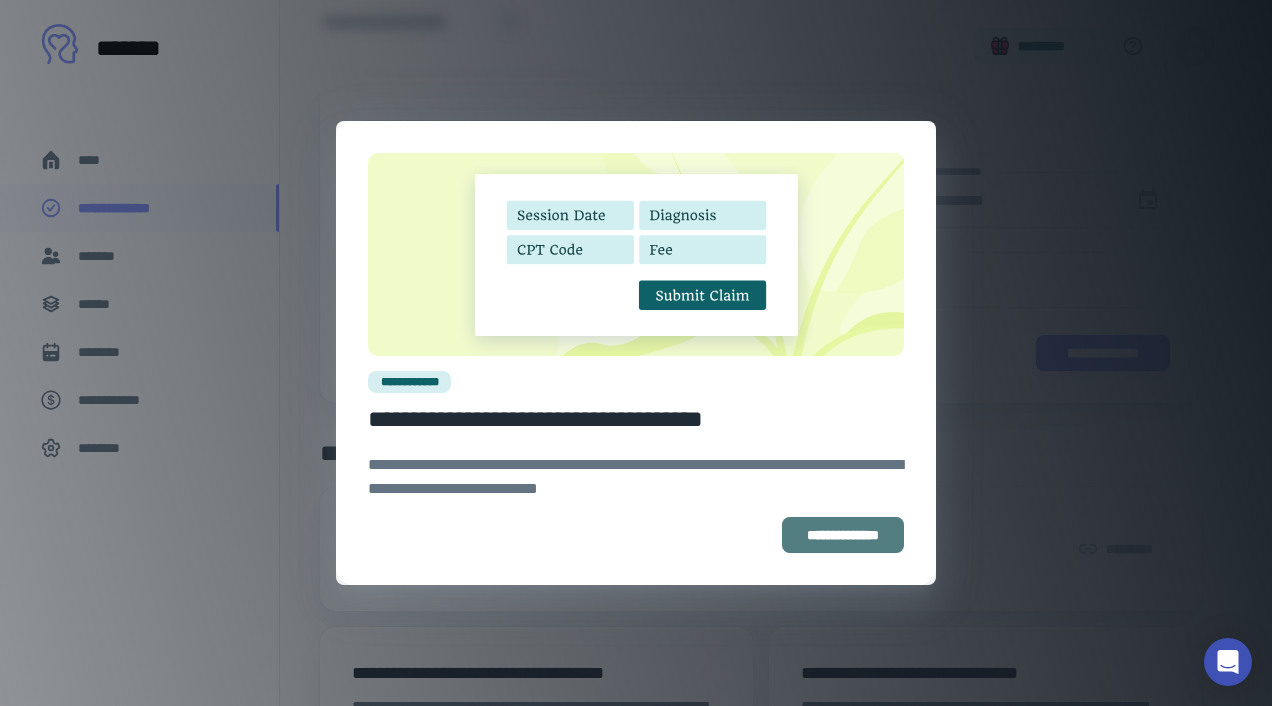 click on "**********" at bounding box center [843, 535] 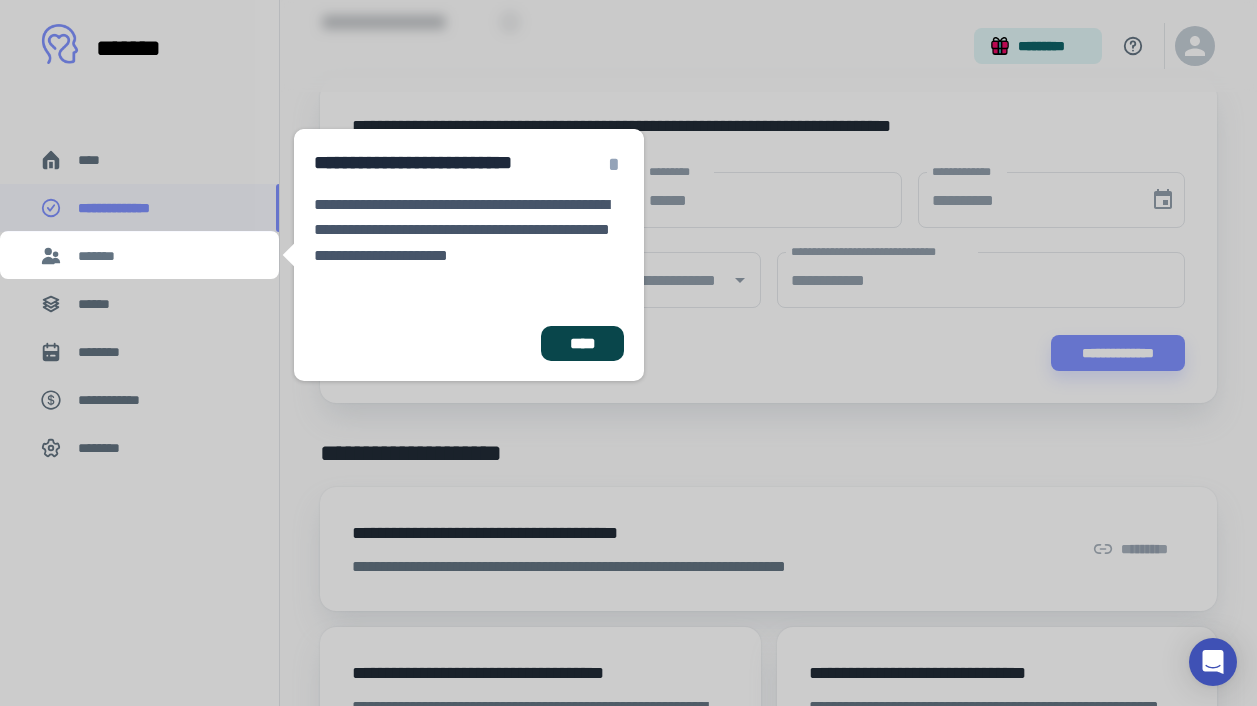 click on "****" at bounding box center (582, 344) 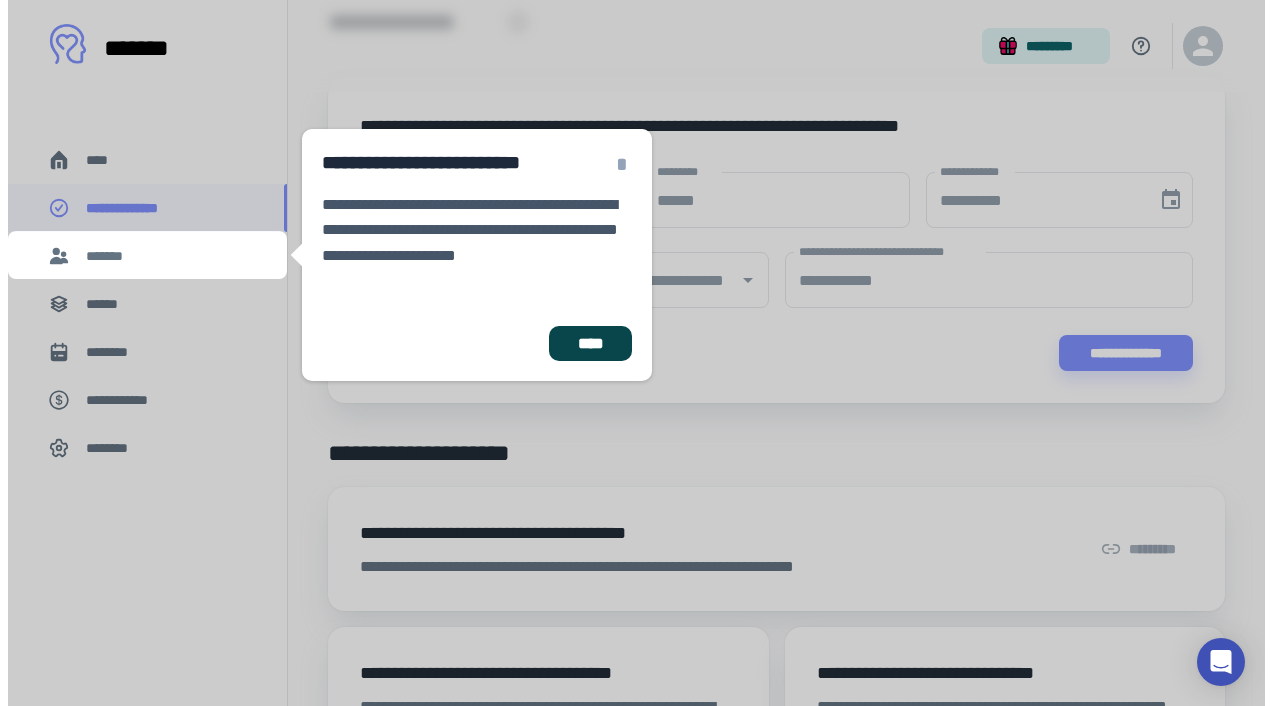 scroll, scrollTop: 0, scrollLeft: 0, axis: both 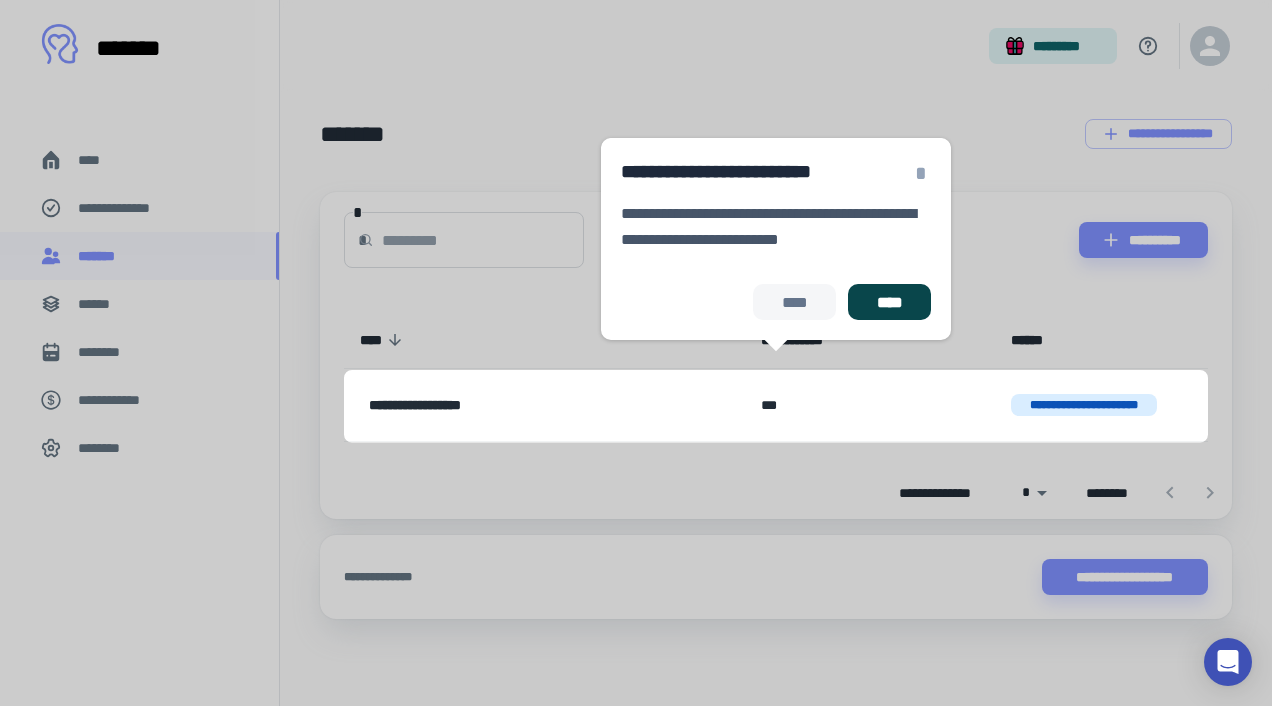click on "****" at bounding box center [889, 302] 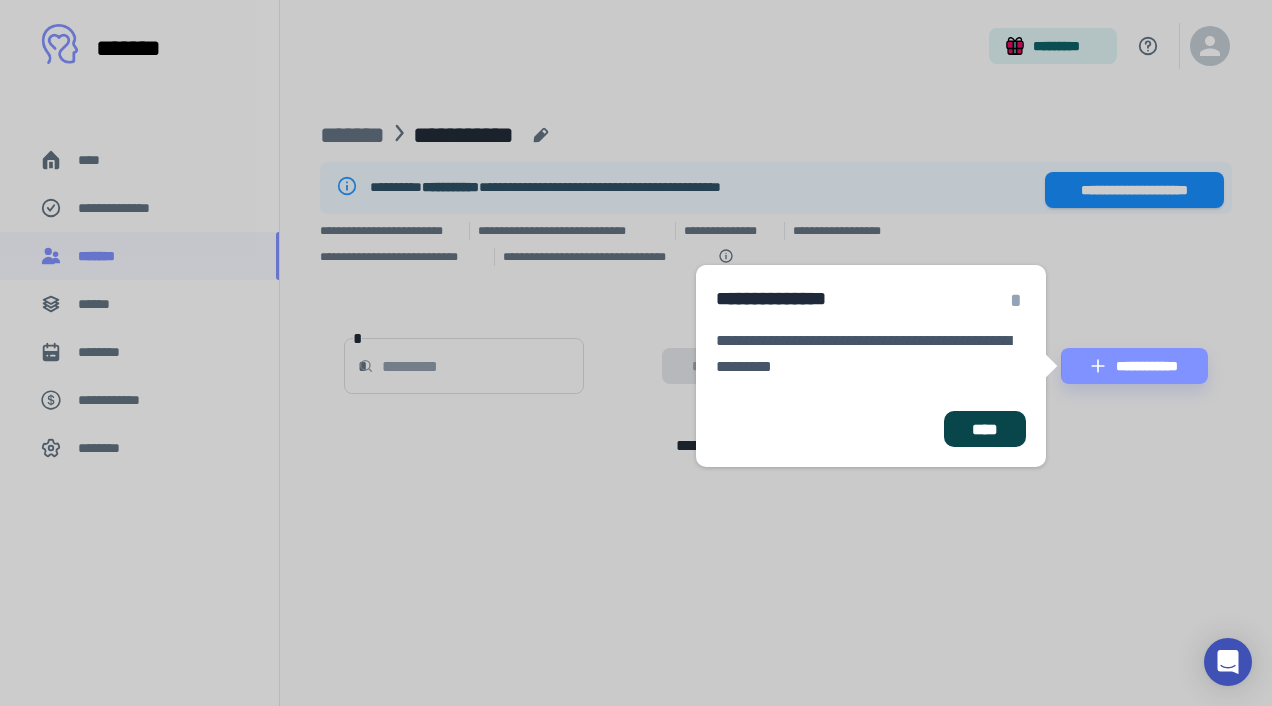 click on "****" at bounding box center [985, 429] 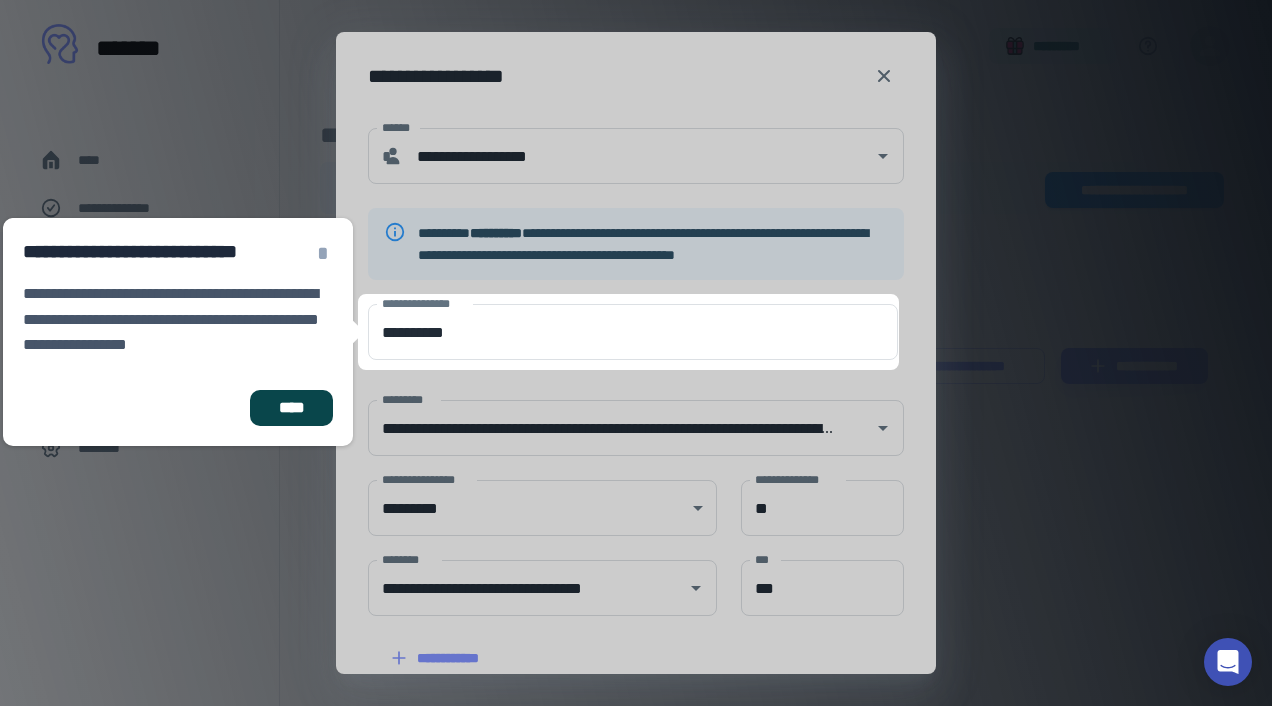 click on "****" at bounding box center [291, 408] 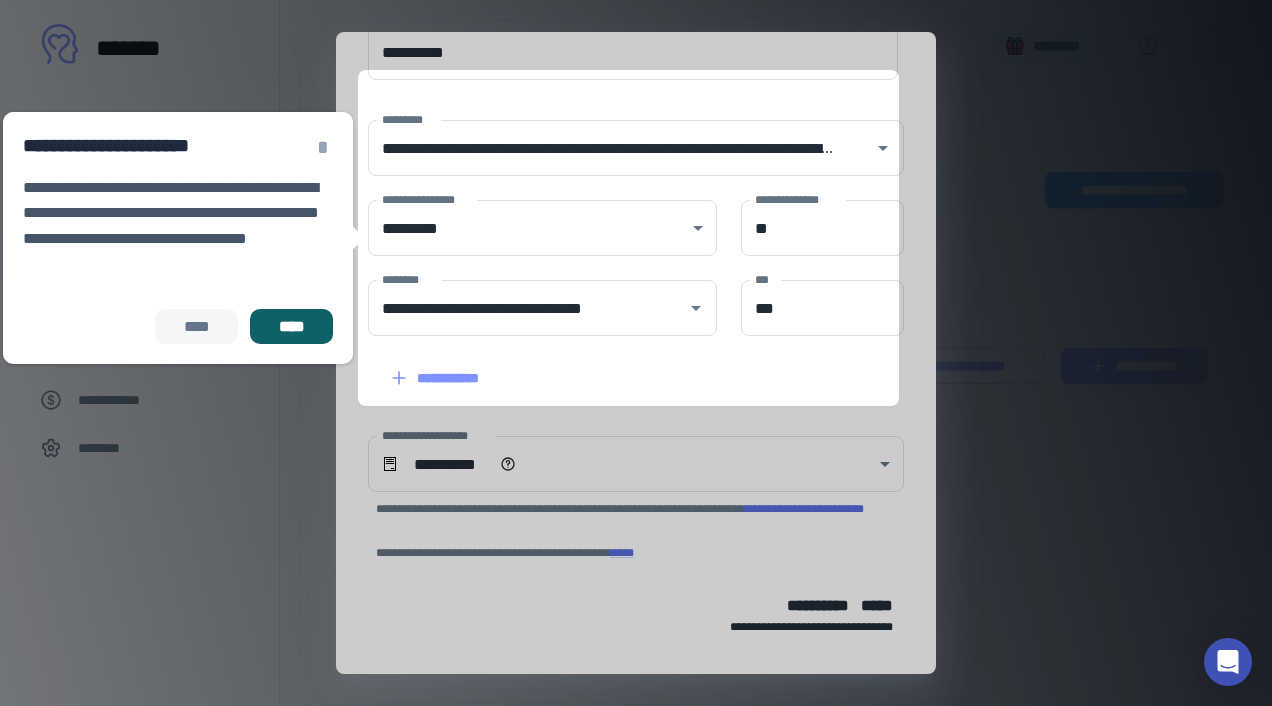 scroll, scrollTop: 287, scrollLeft: 0, axis: vertical 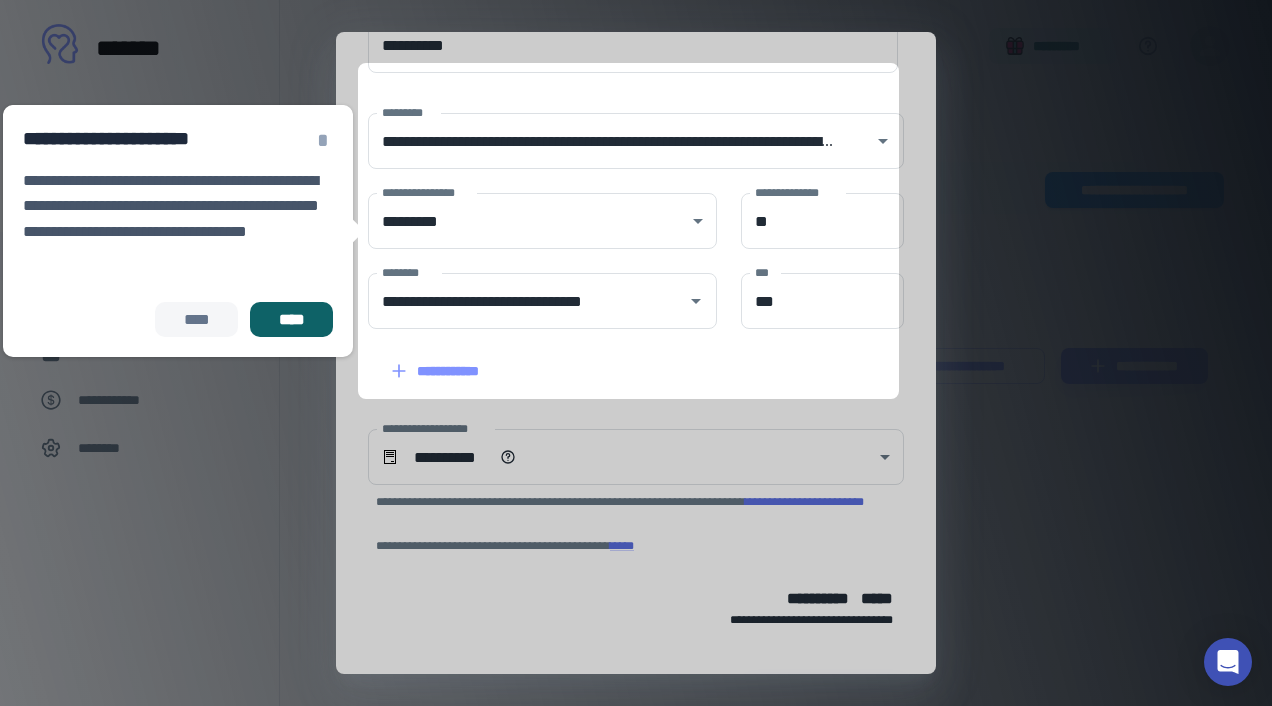 click 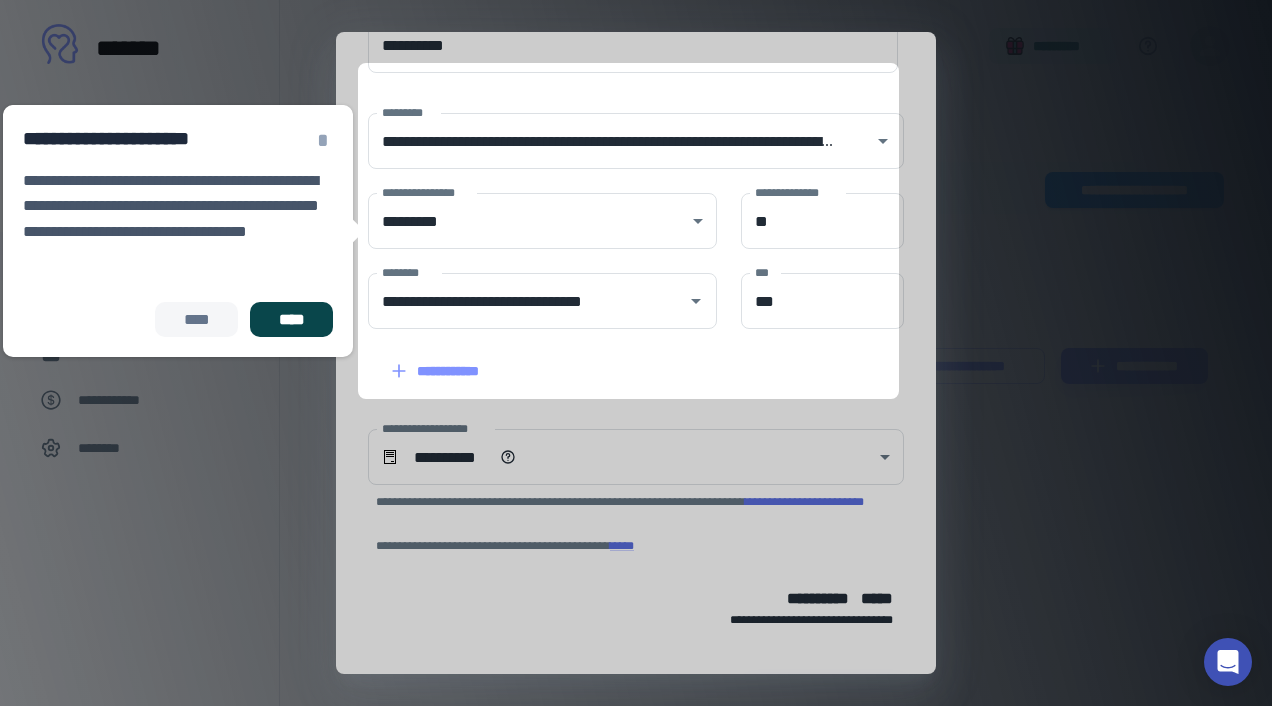 click on "****" at bounding box center (291, 320) 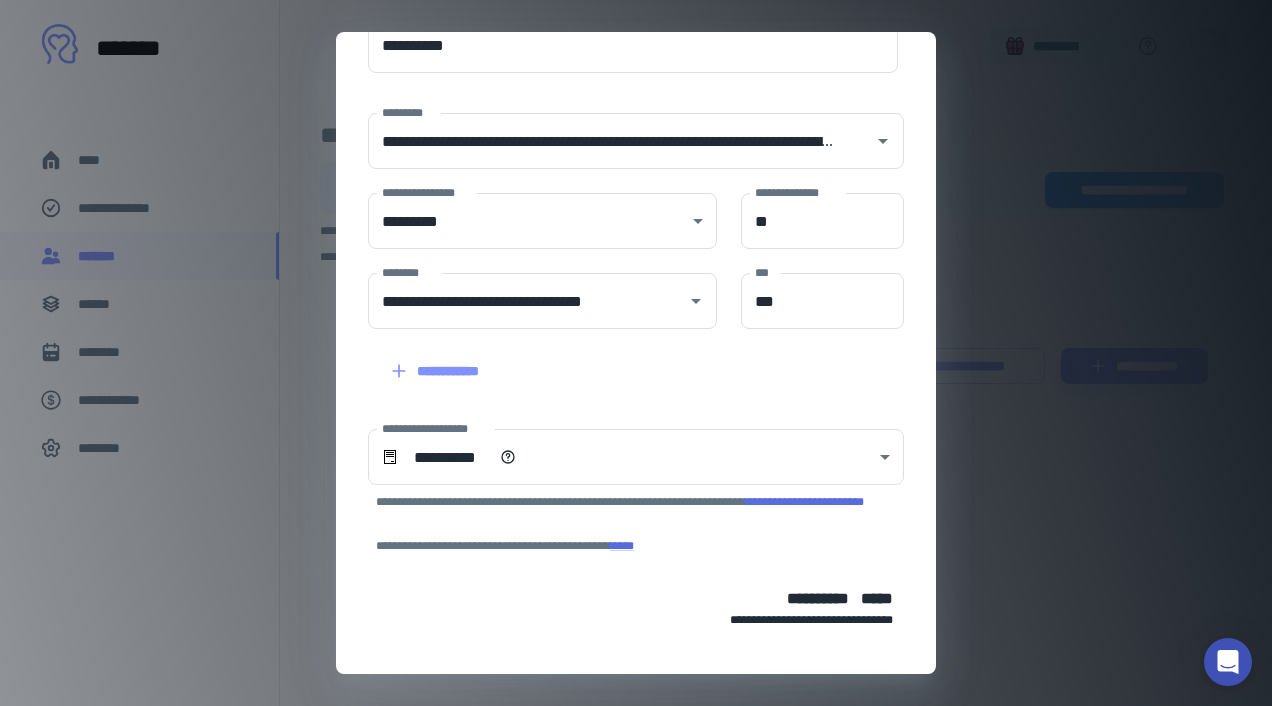 scroll, scrollTop: 358, scrollLeft: 0, axis: vertical 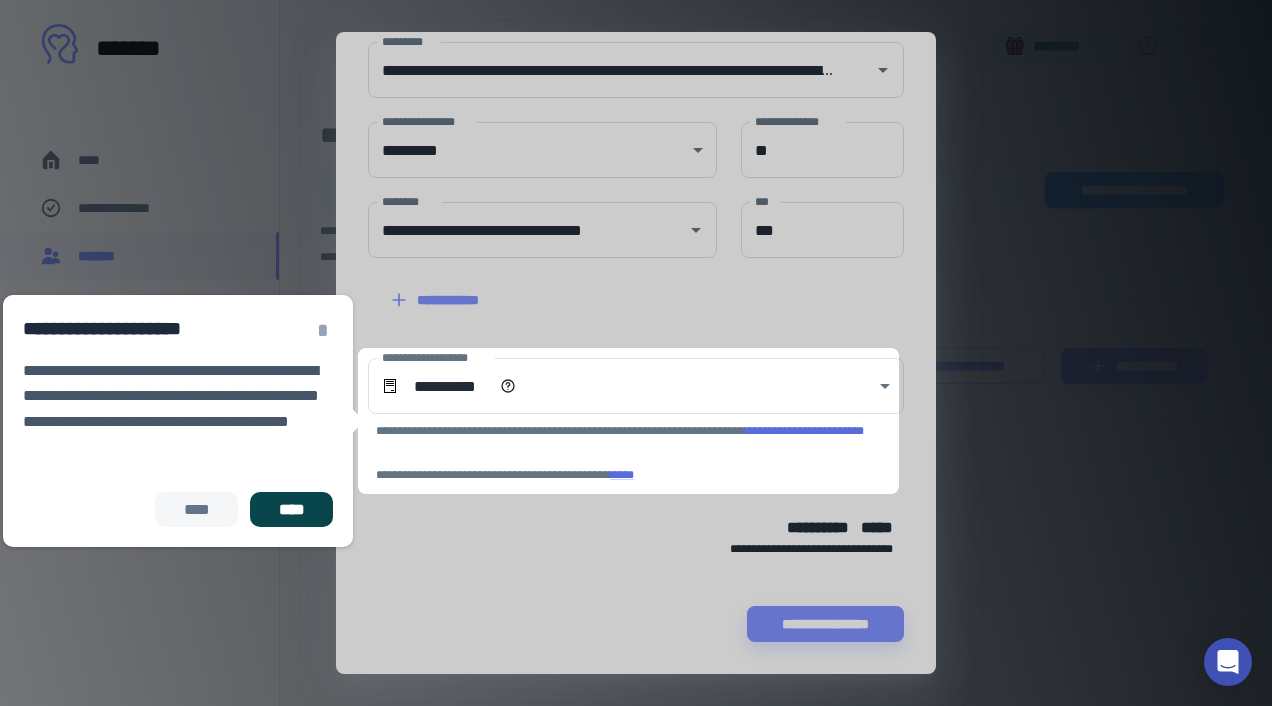 click on "****" at bounding box center [291, 510] 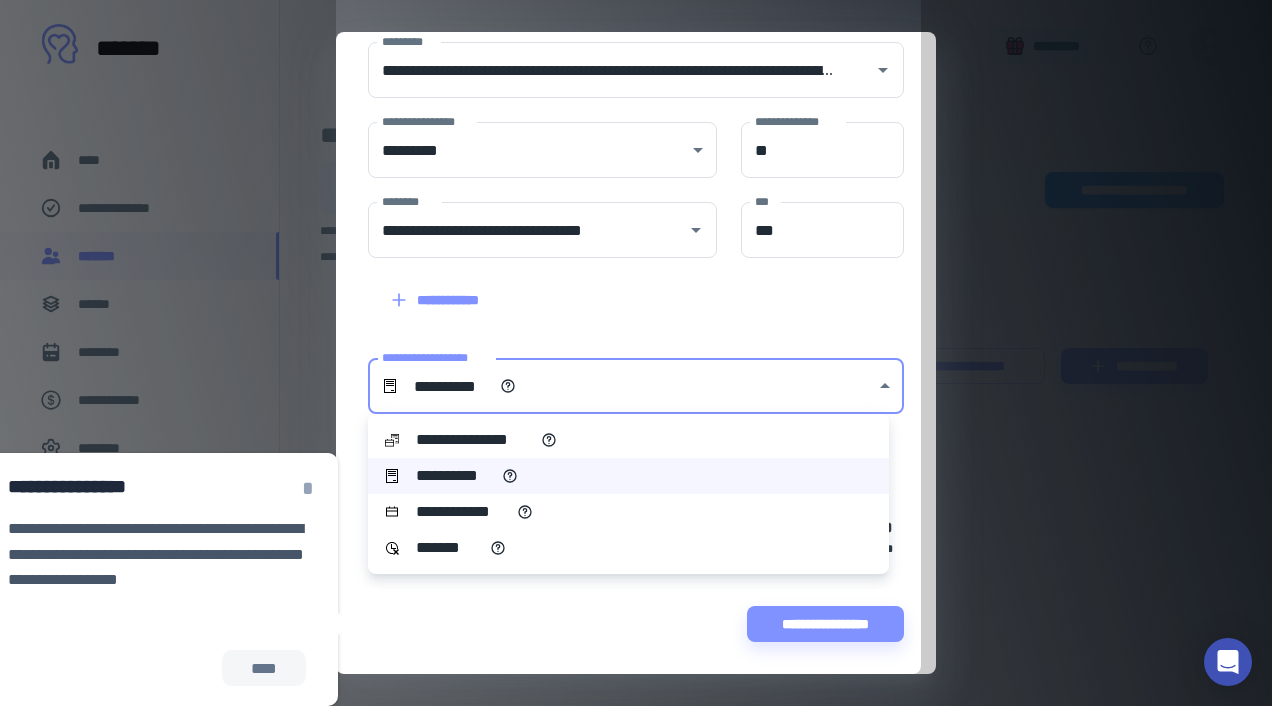 click on "**********" at bounding box center (636, 353) 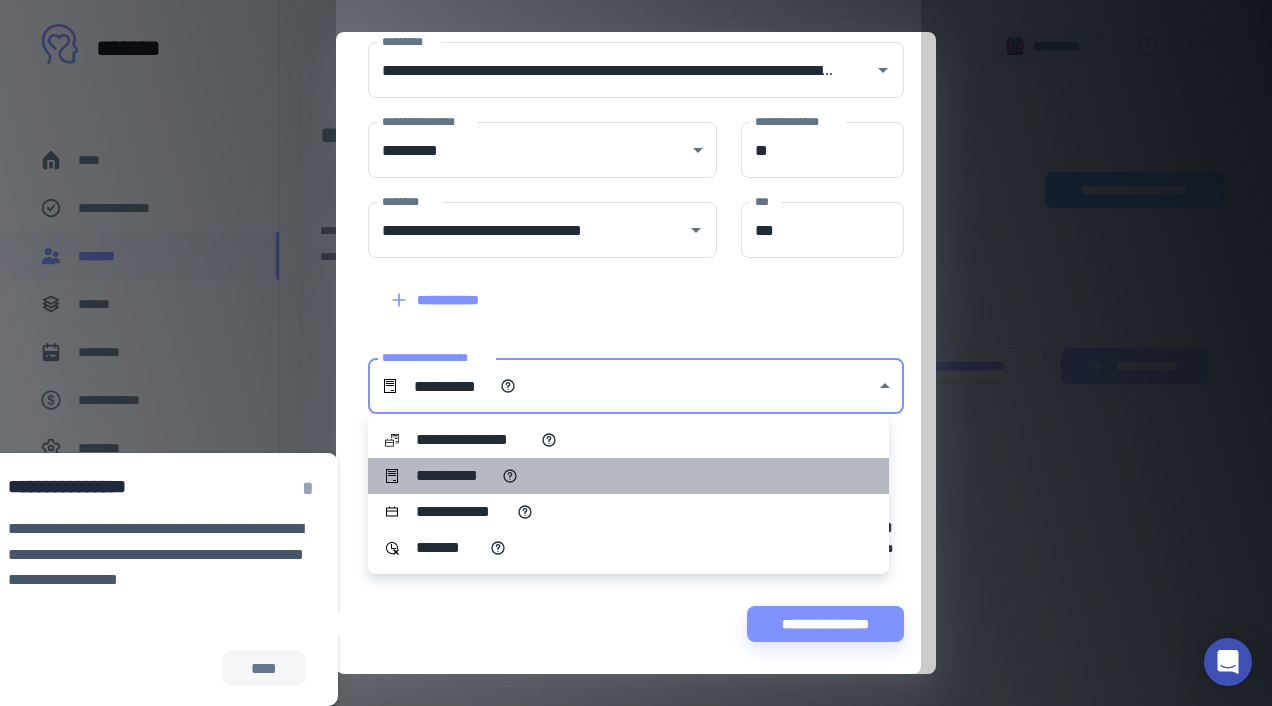 click on "**********" at bounding box center [628, 476] 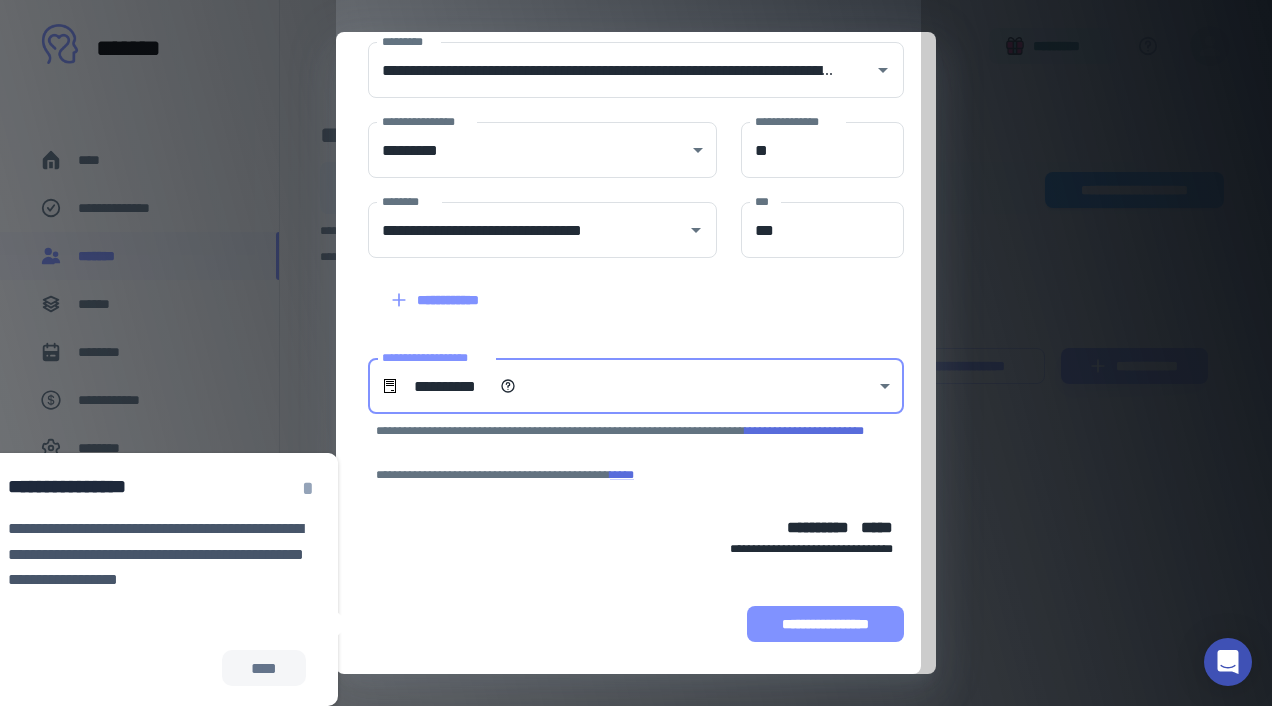 click on "**********" at bounding box center (825, 624) 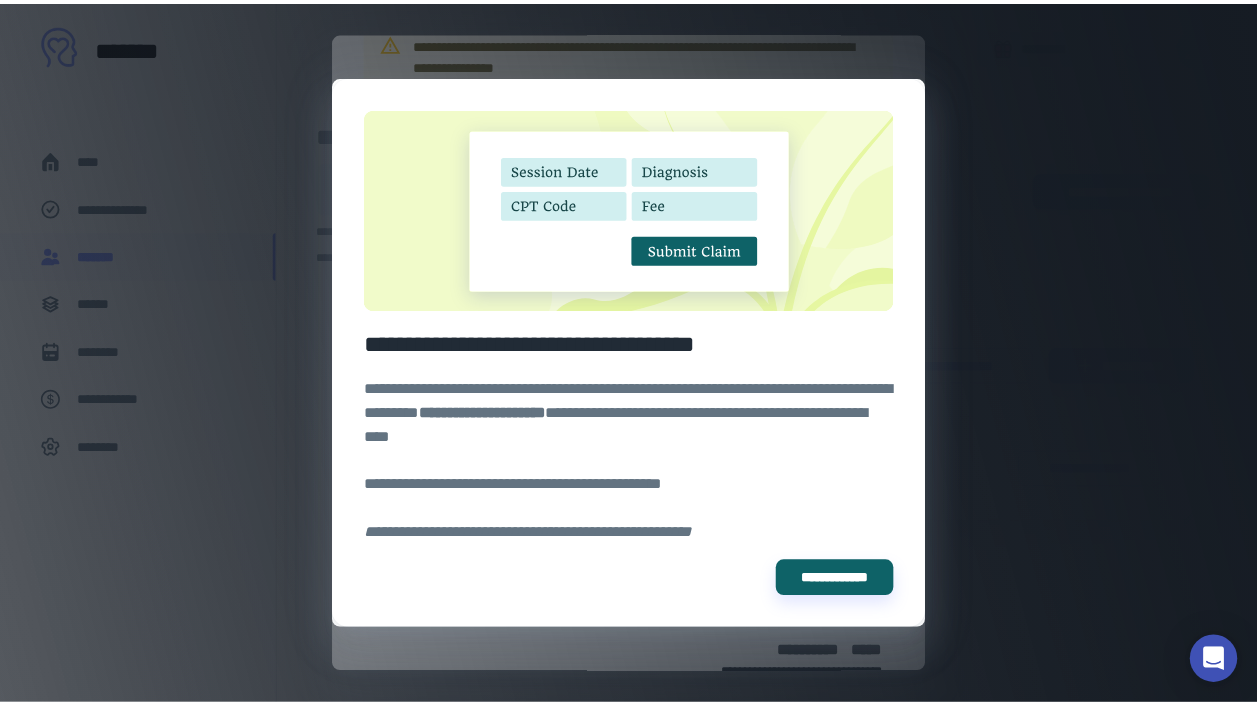 scroll, scrollTop: 484, scrollLeft: 0, axis: vertical 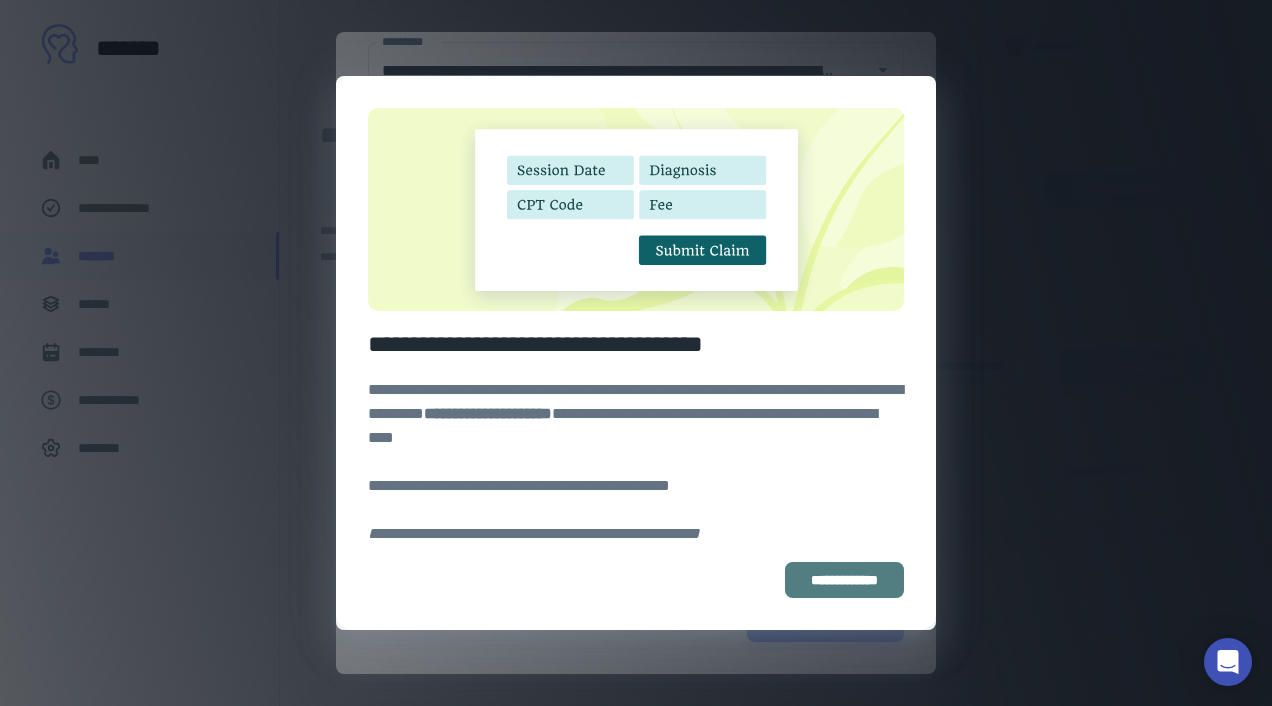 click on "**********" at bounding box center [844, 580] 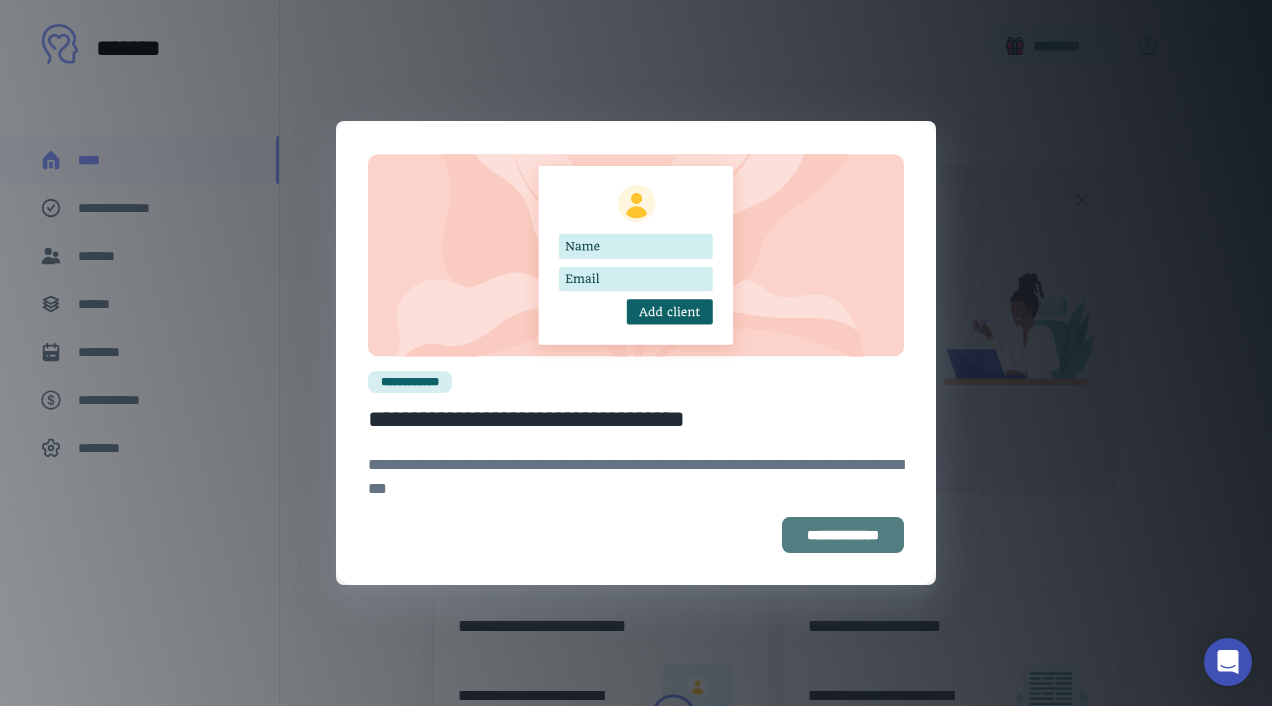 click on "**********" at bounding box center [843, 535] 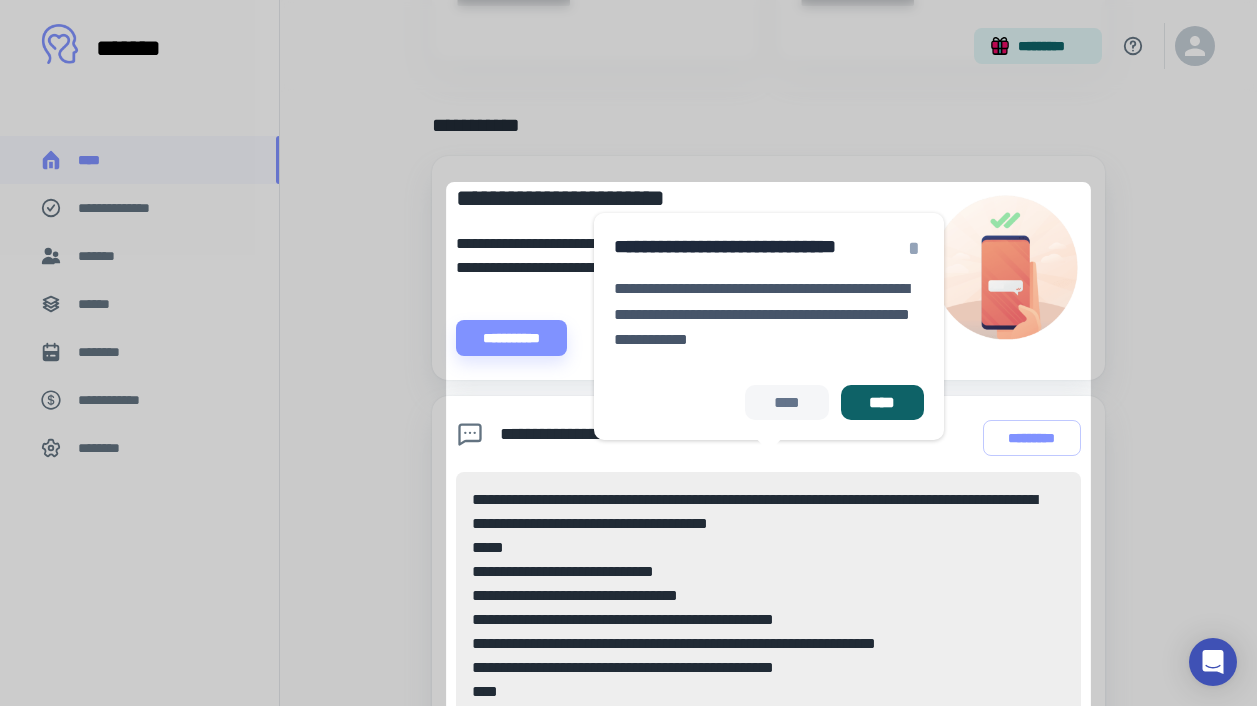 scroll, scrollTop: 1092, scrollLeft: 0, axis: vertical 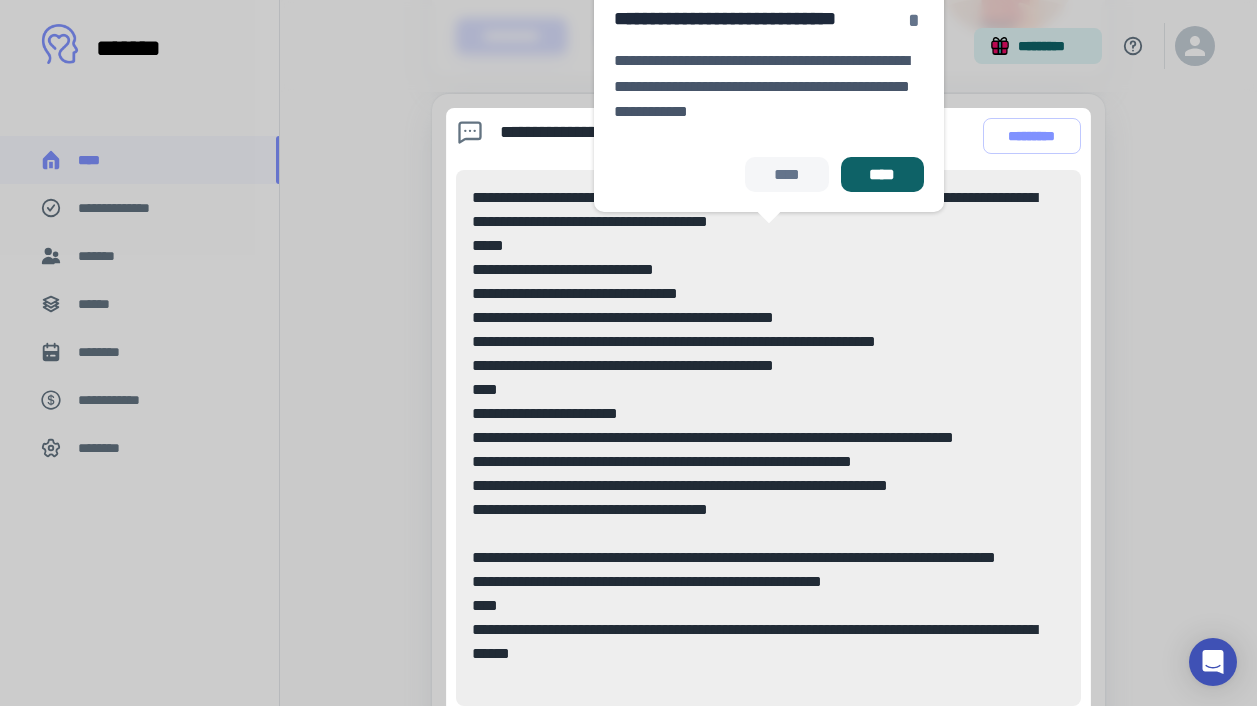 click on "*" at bounding box center [914, 20] 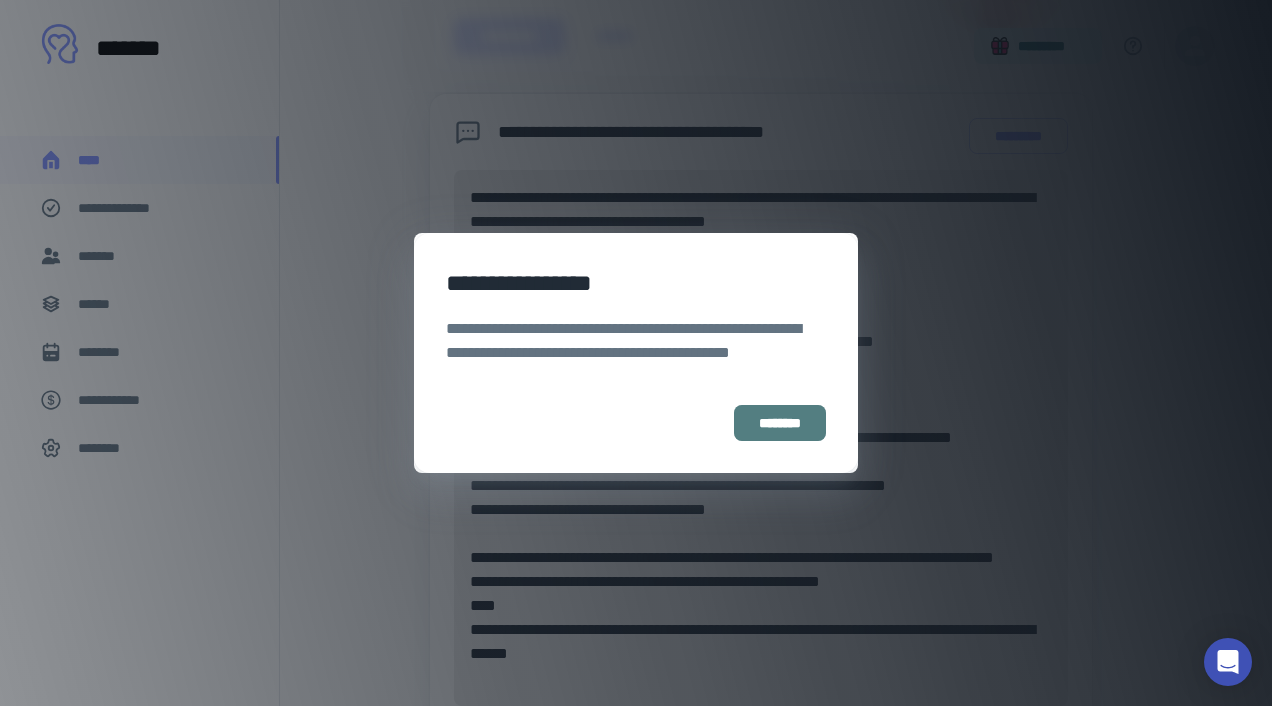 click on "********" at bounding box center (780, 423) 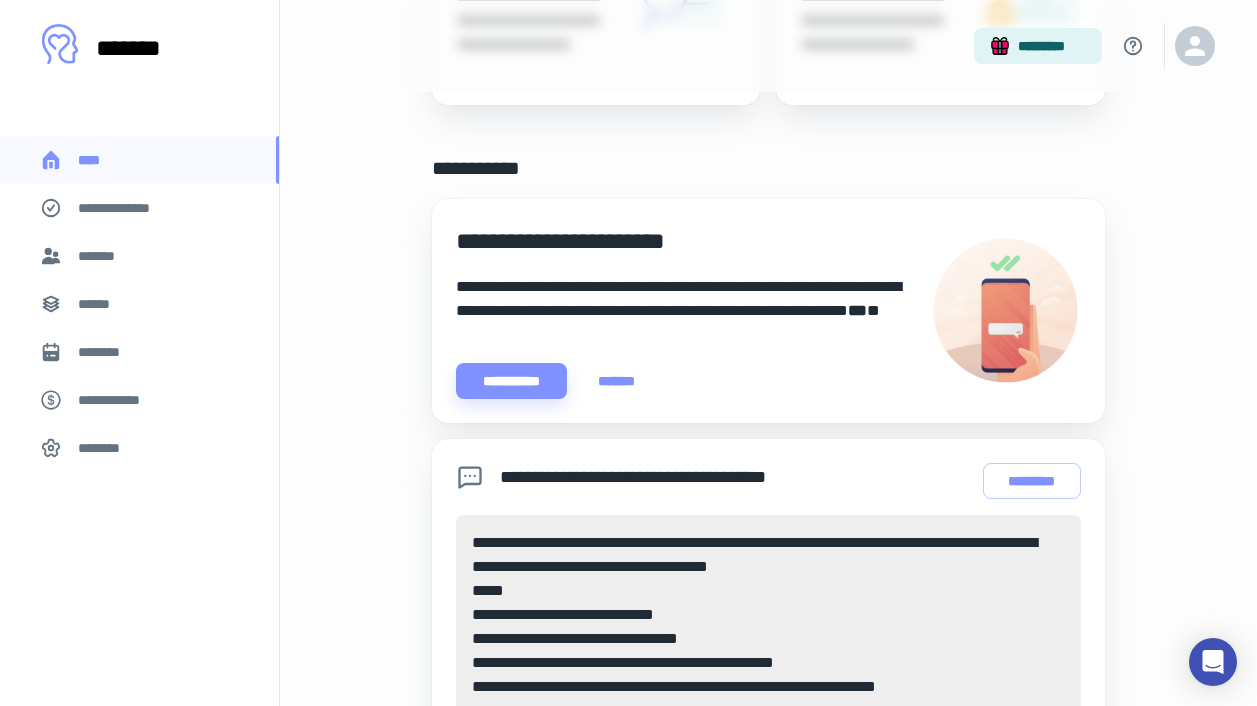scroll, scrollTop: 714, scrollLeft: 0, axis: vertical 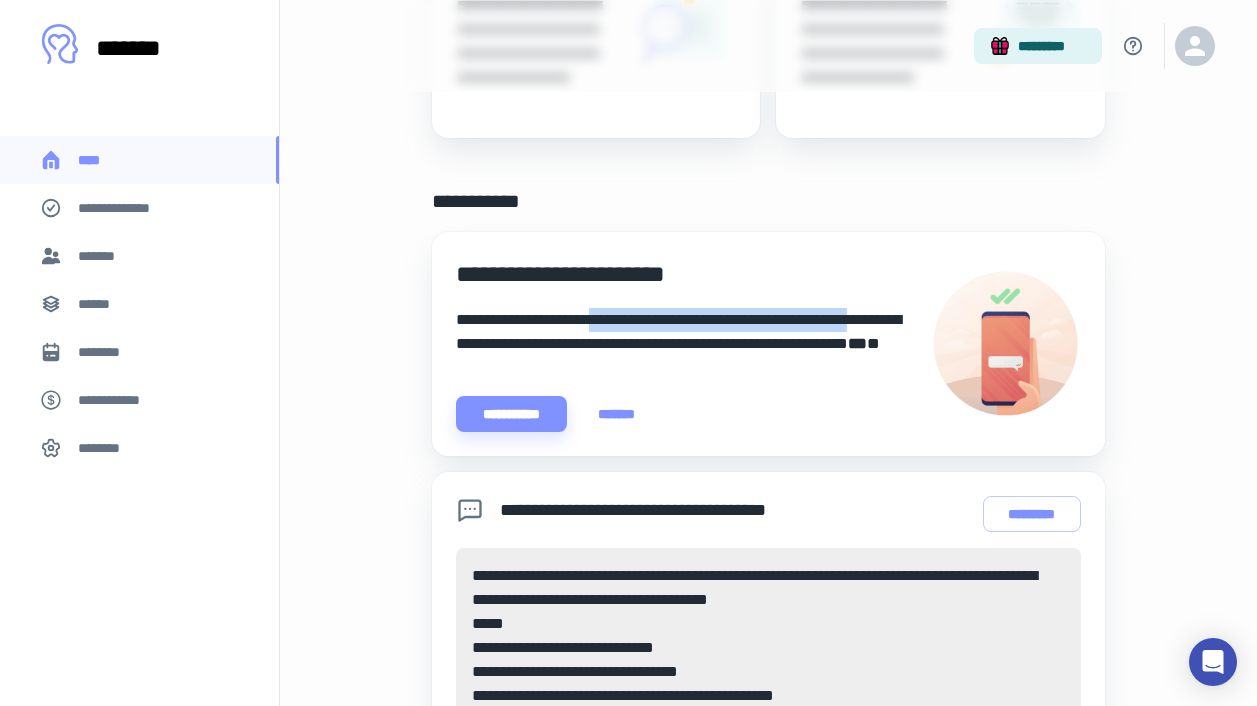 drag, startPoint x: 520, startPoint y: 332, endPoint x: 625, endPoint y: 323, distance: 105.38501 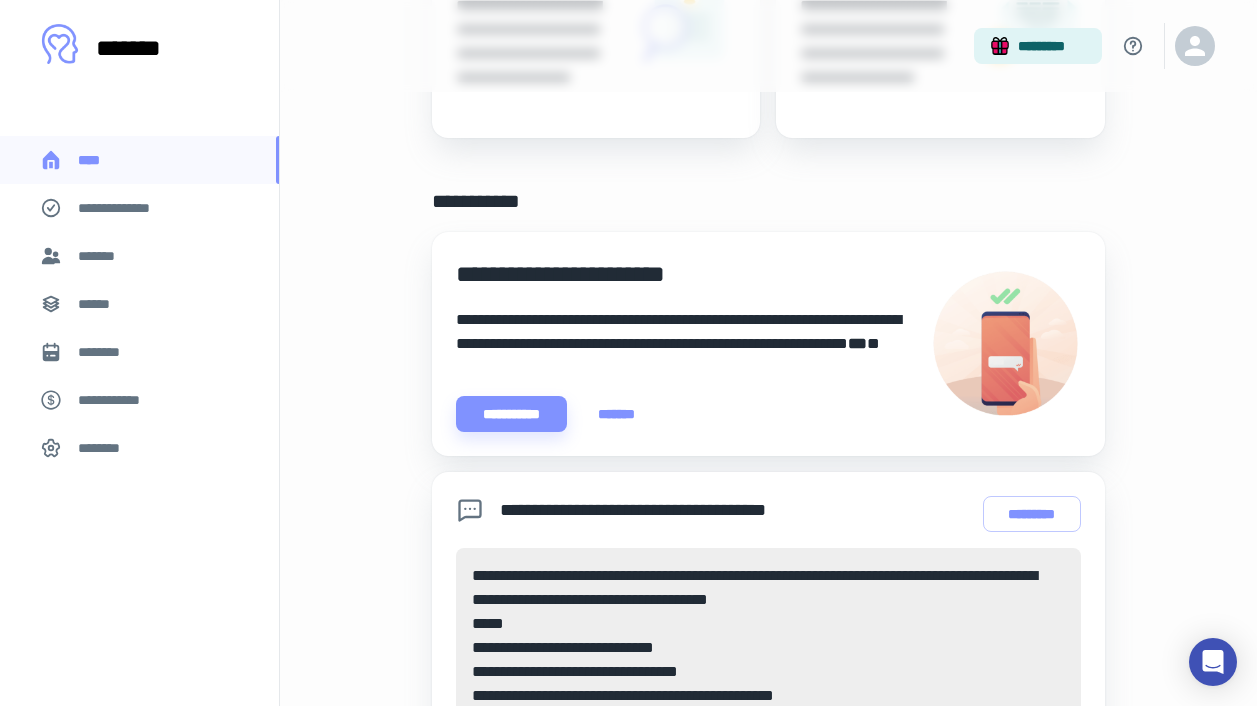 click on "**********" at bounding box center [685, 344] 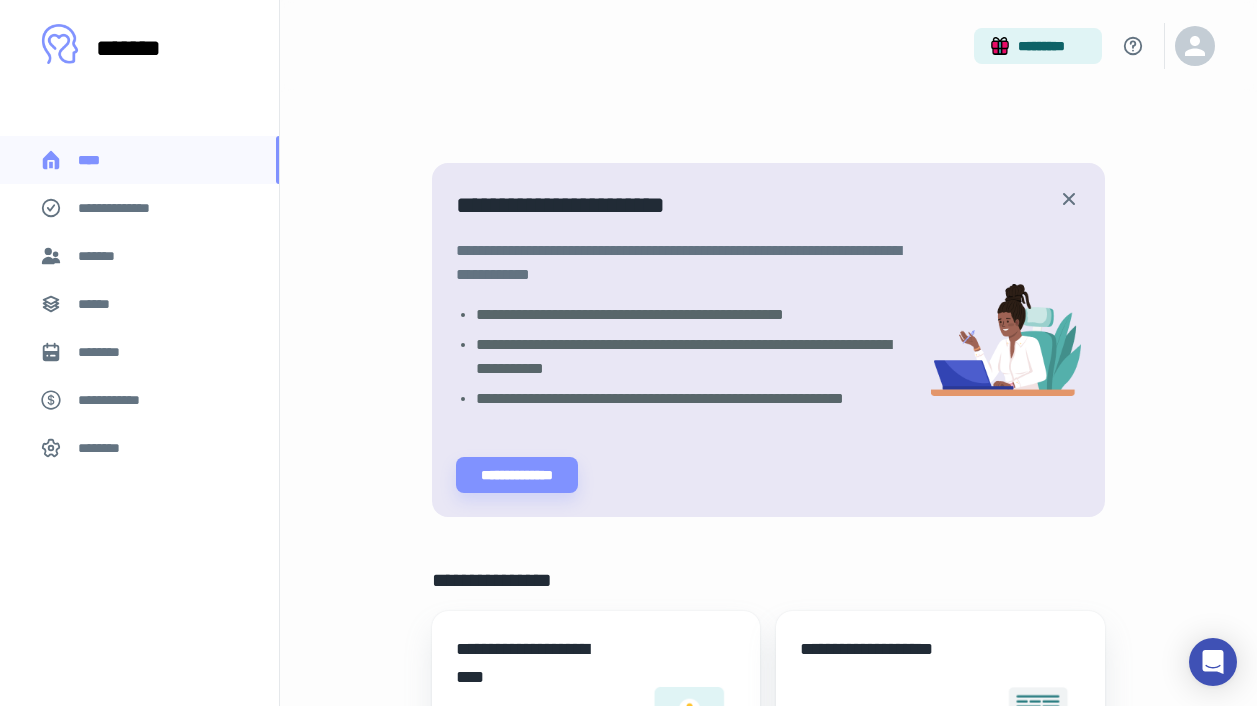 scroll, scrollTop: 0, scrollLeft: 0, axis: both 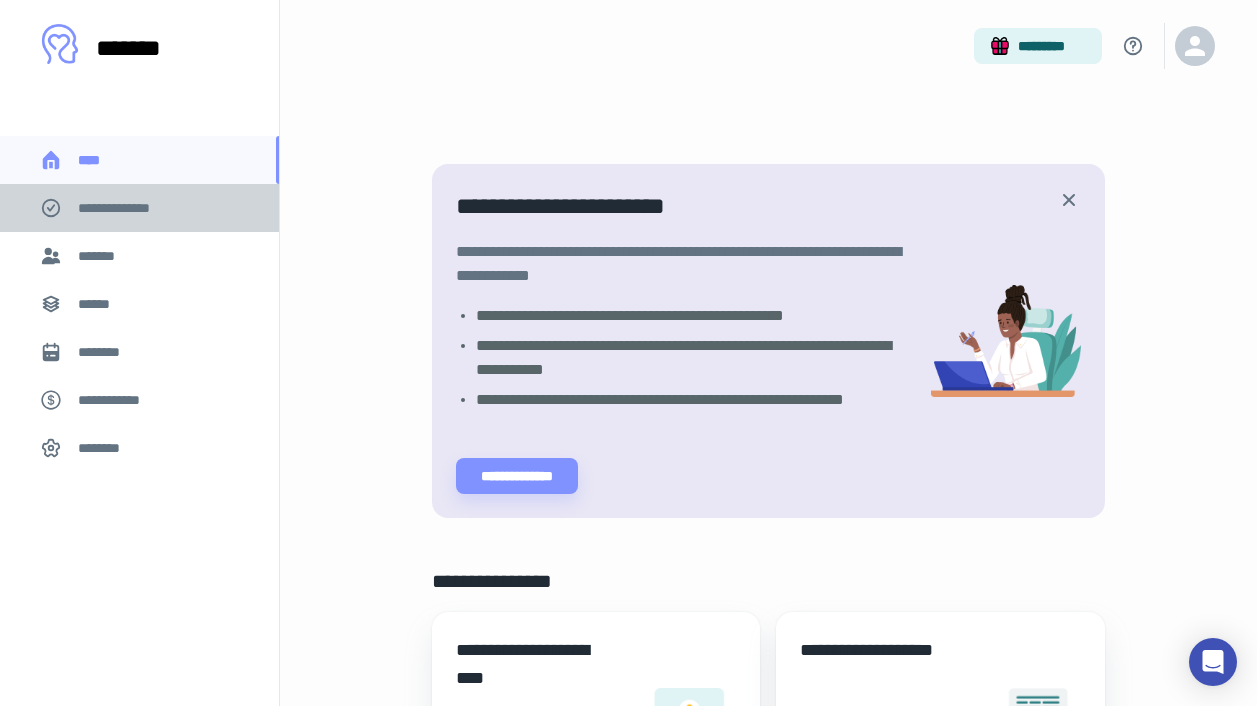 click on "**********" at bounding box center (127, 208) 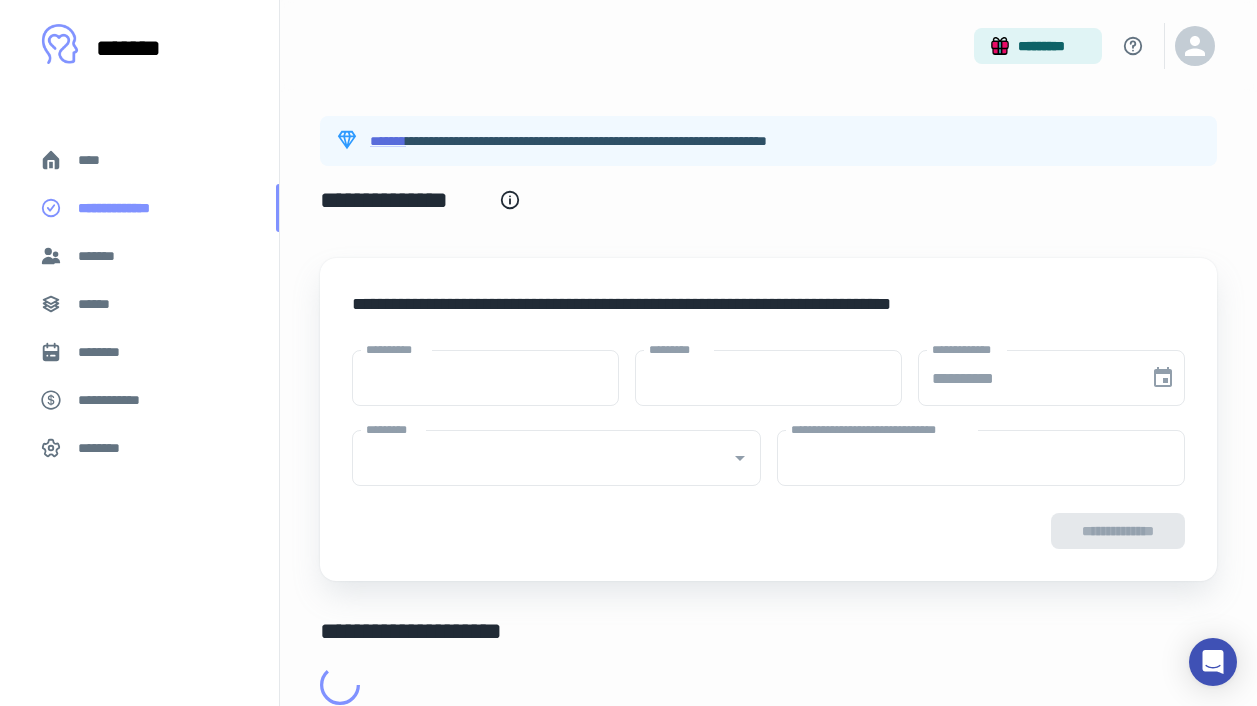type on "****" 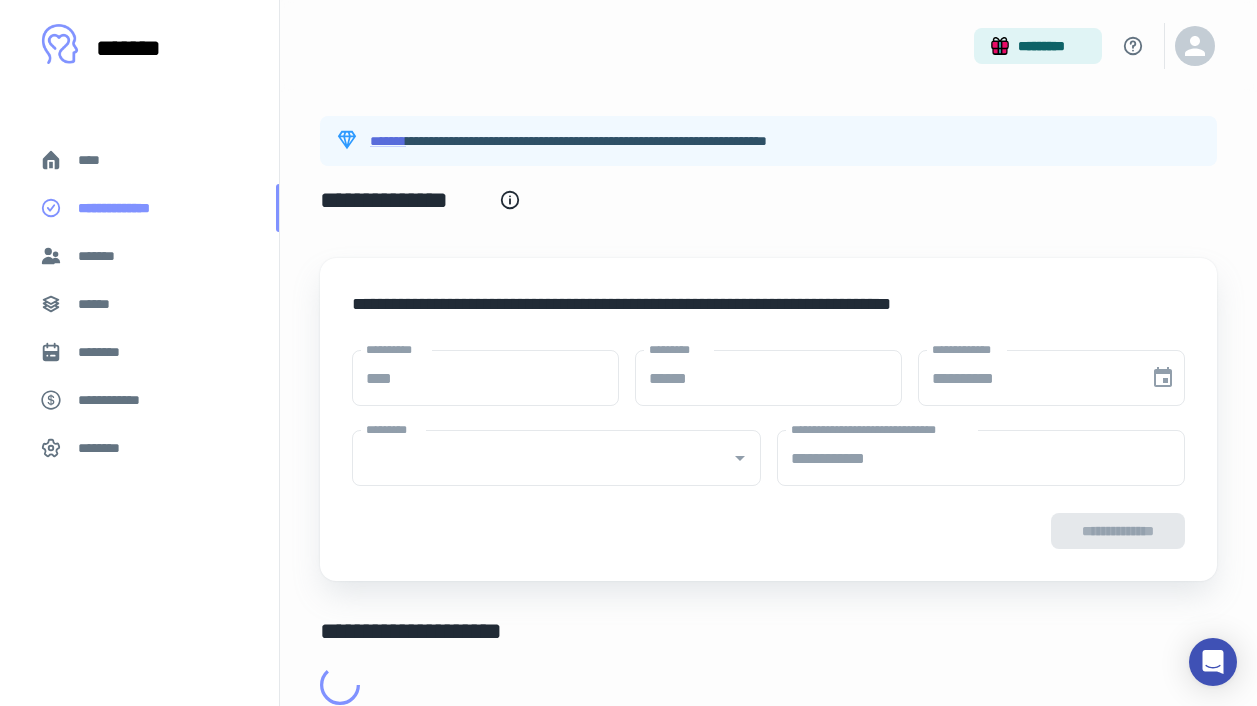 type on "**********" 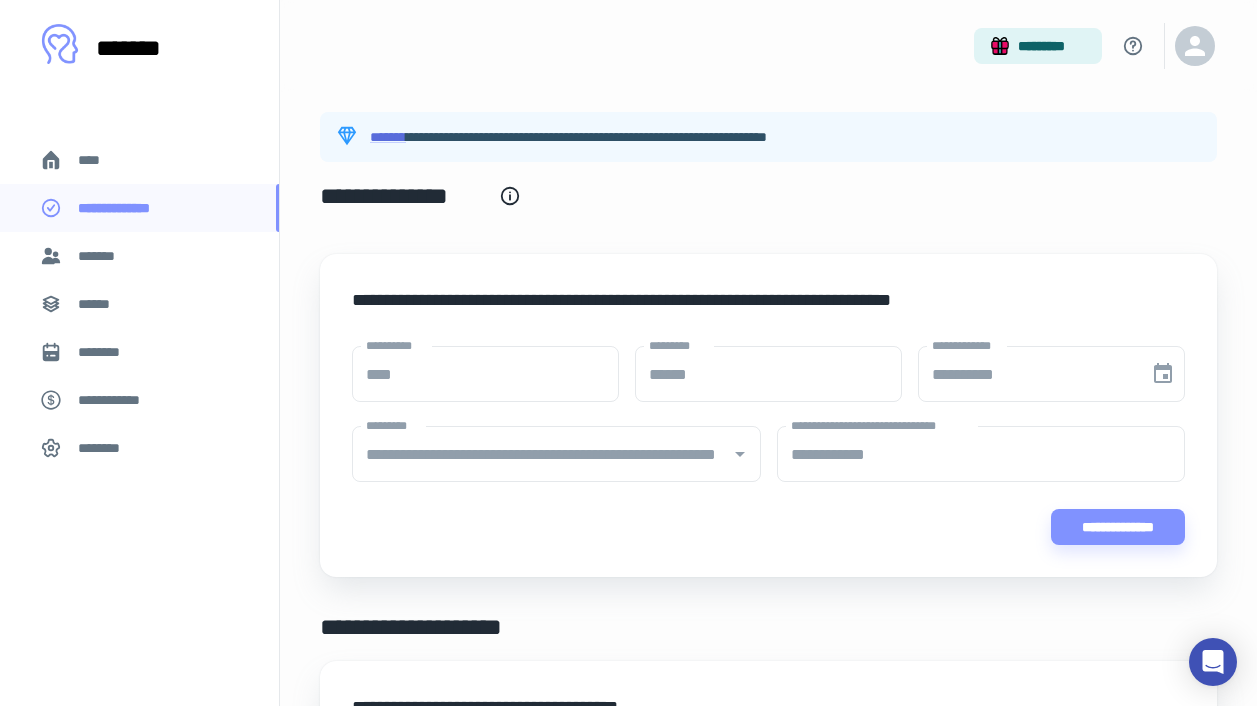 scroll, scrollTop: 171, scrollLeft: 0, axis: vertical 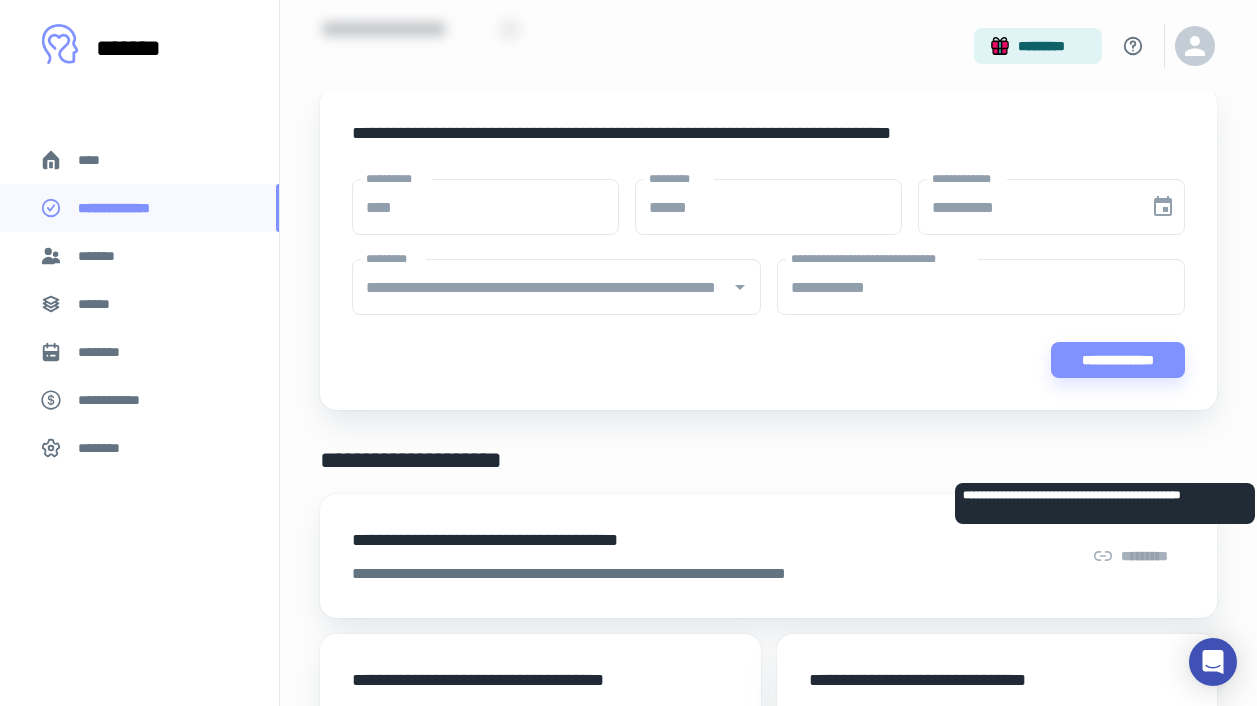 click on "*********" at bounding box center [1130, 556] 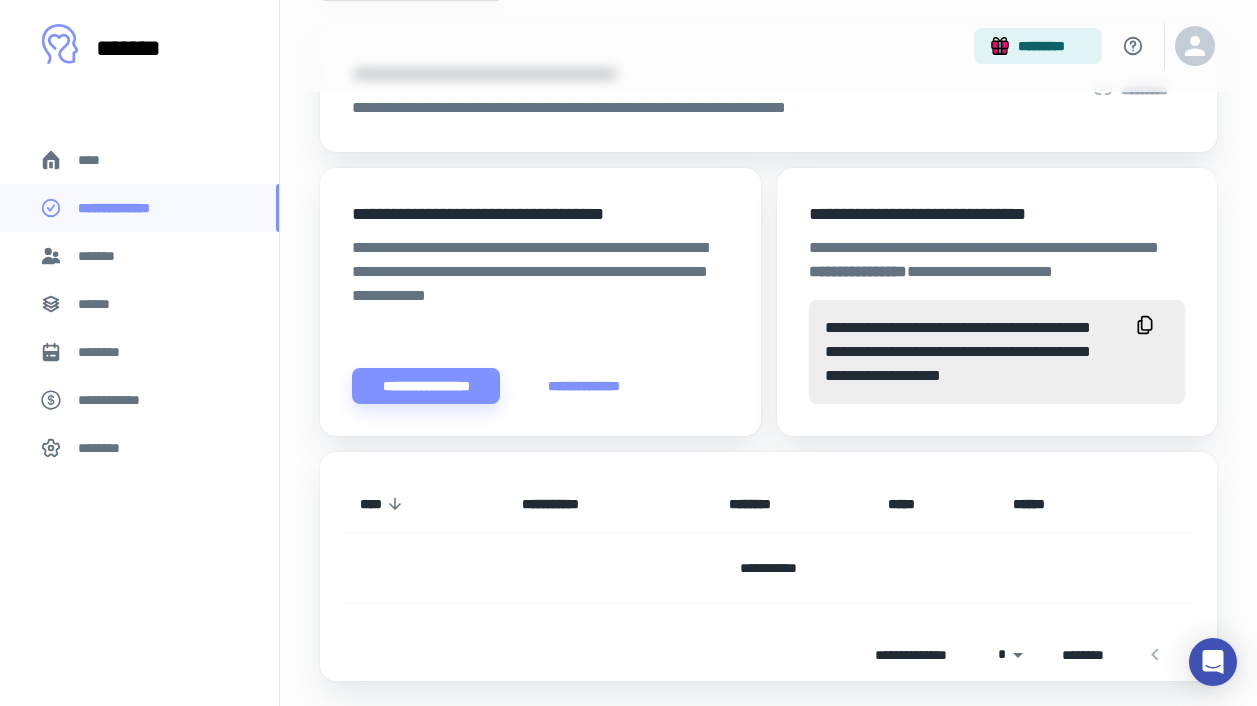 scroll, scrollTop: 692, scrollLeft: 0, axis: vertical 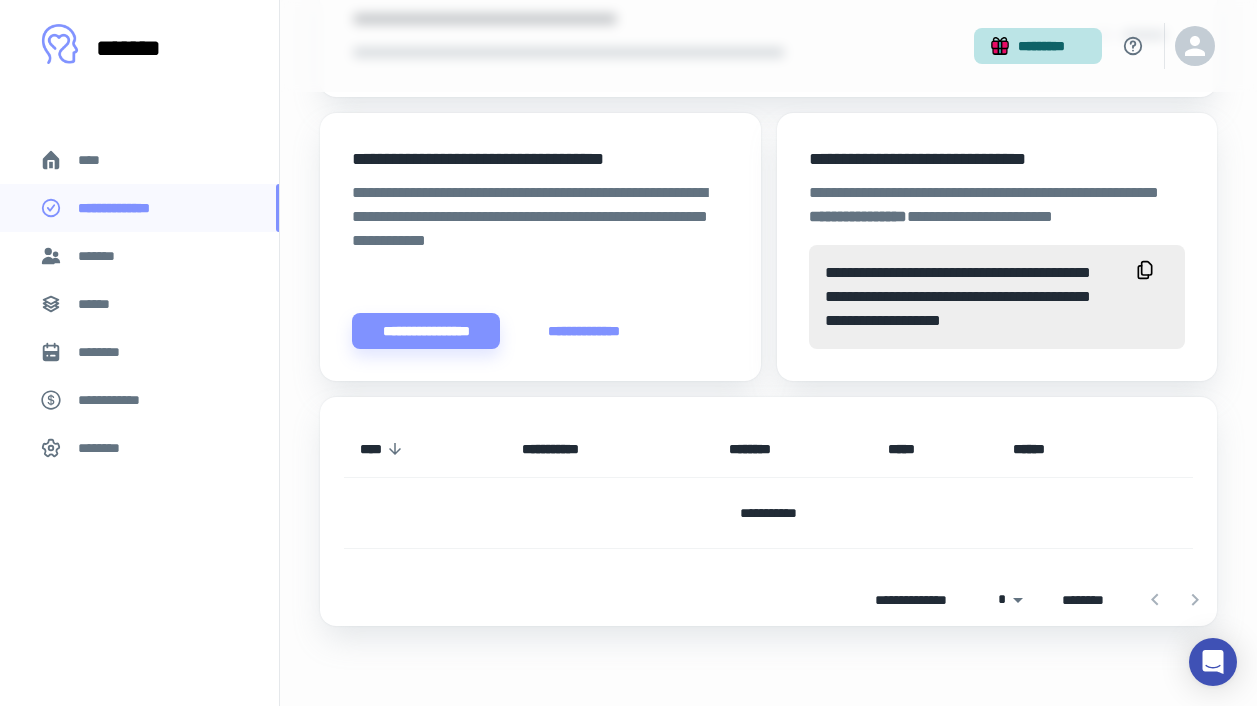 click on "*********" at bounding box center (1038, 46) 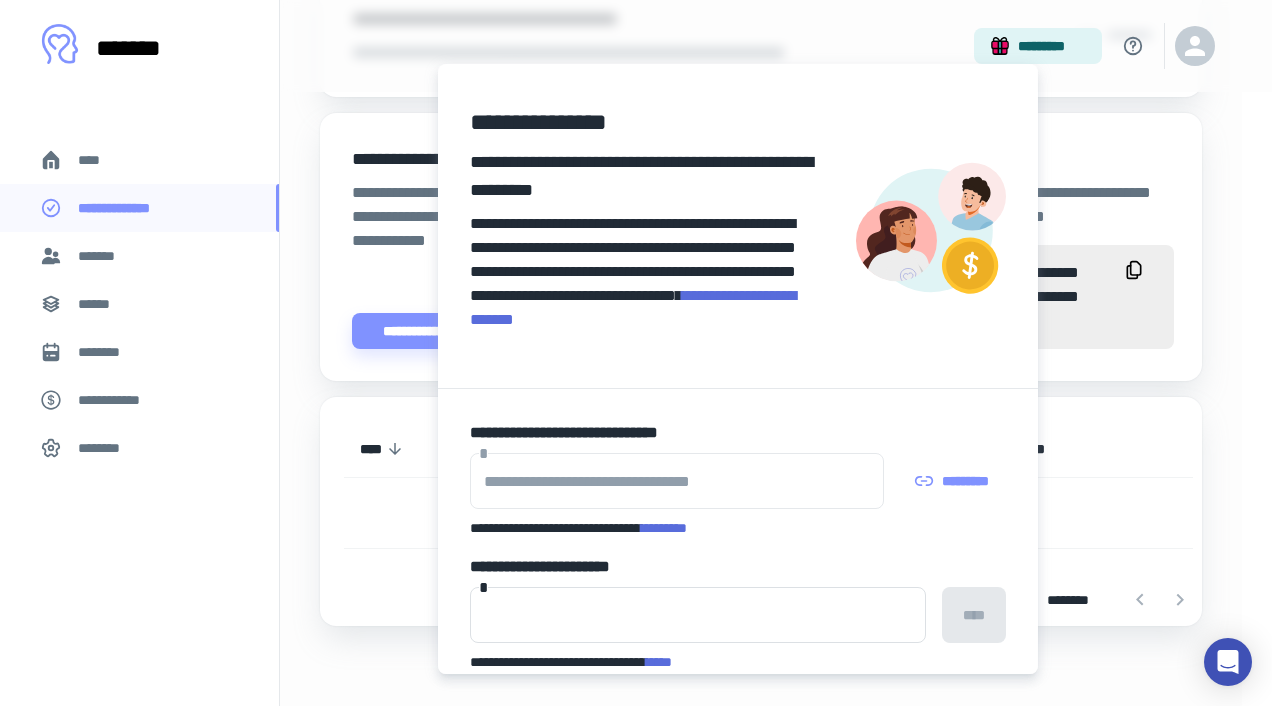 click at bounding box center [636, 353] 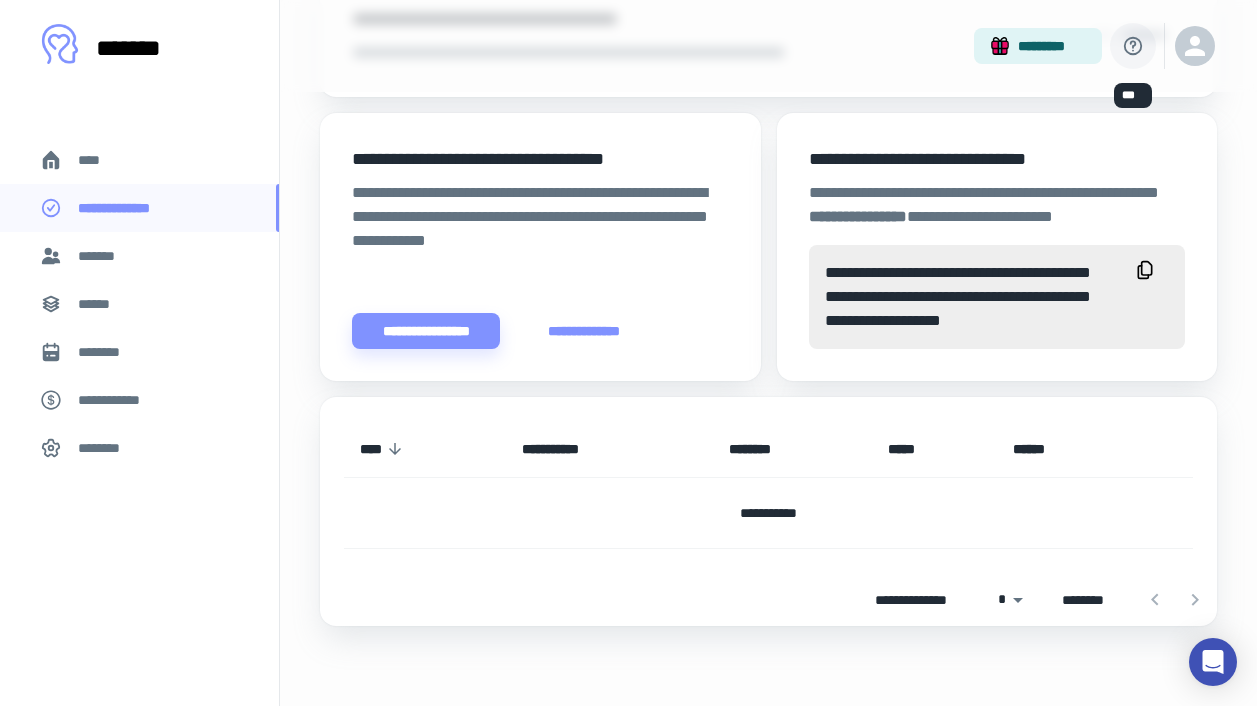 click 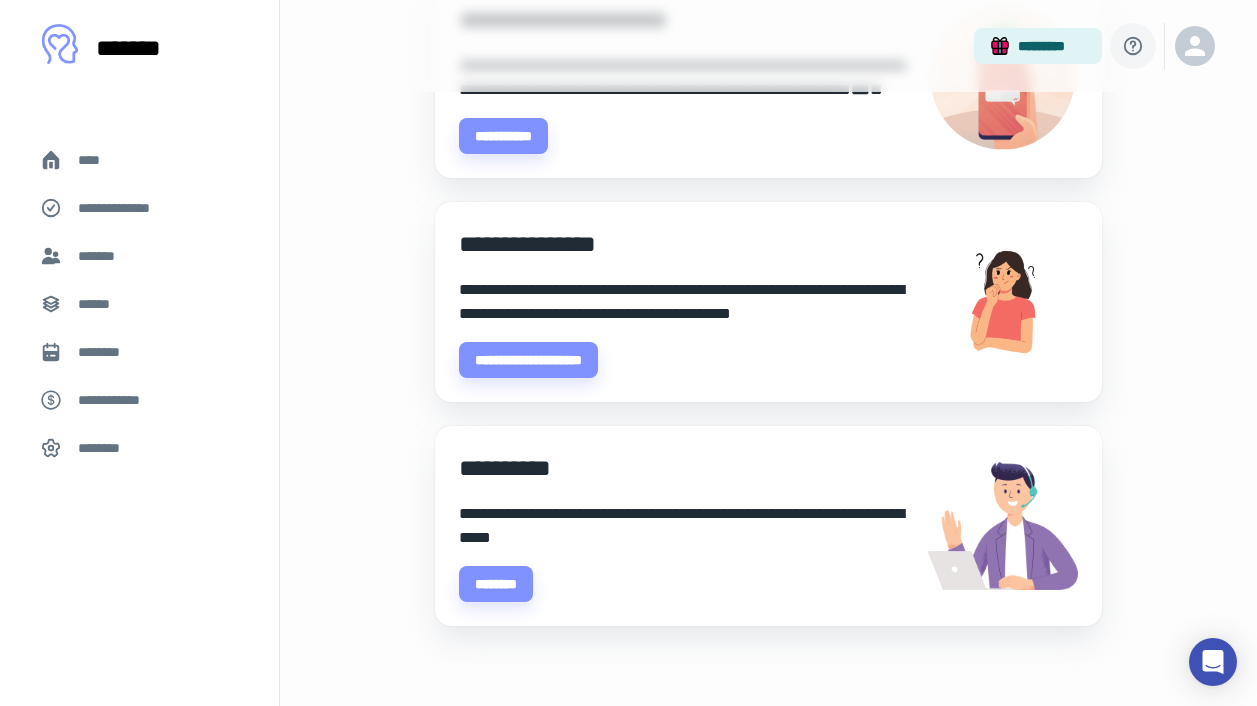 scroll, scrollTop: 0, scrollLeft: 0, axis: both 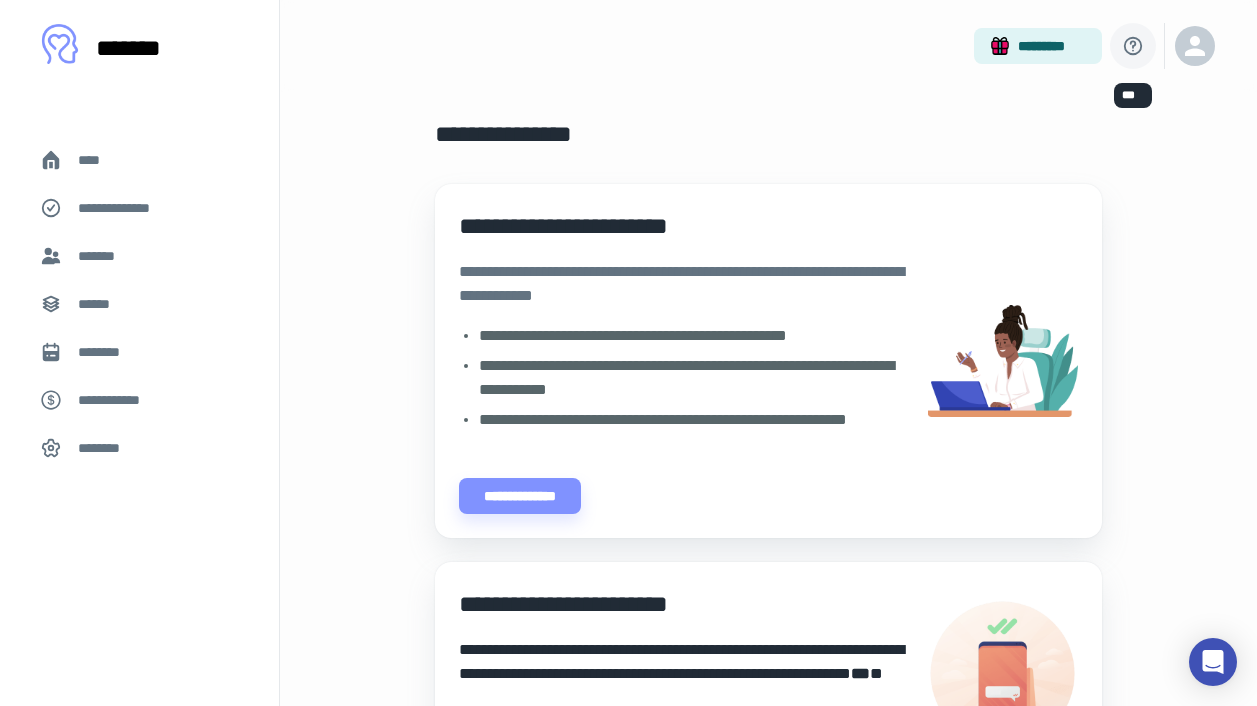 click 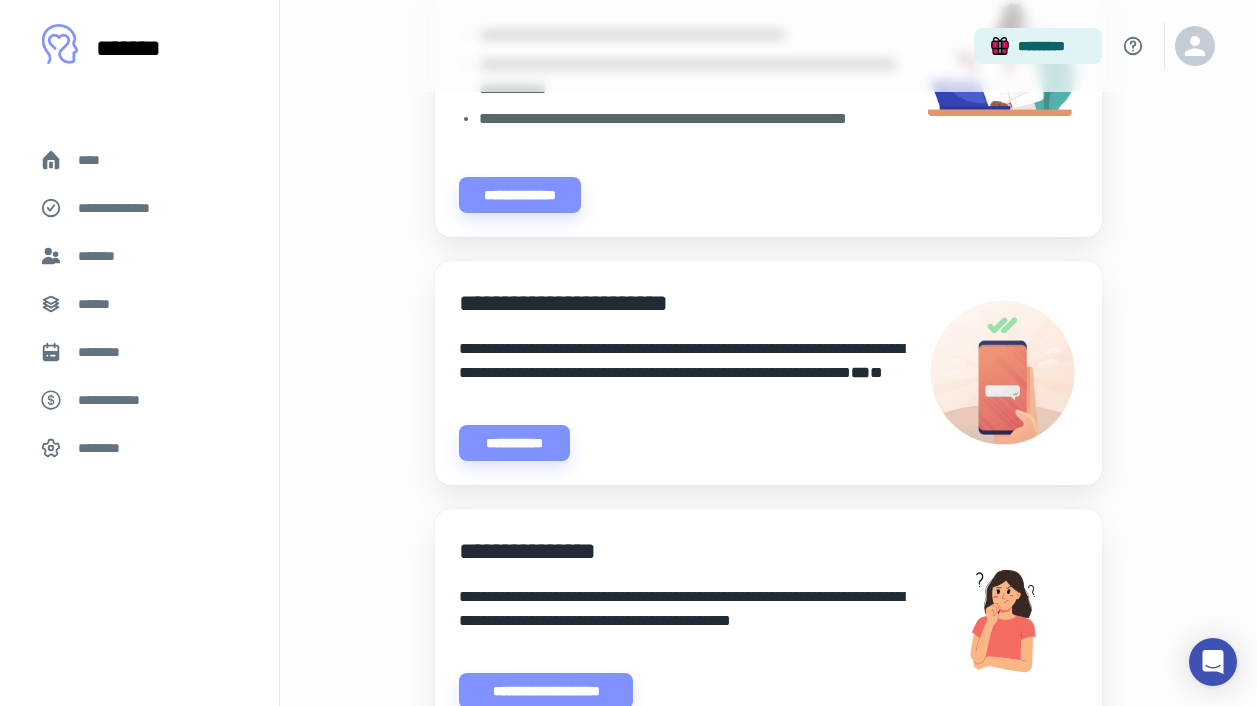 scroll, scrollTop: 632, scrollLeft: 0, axis: vertical 